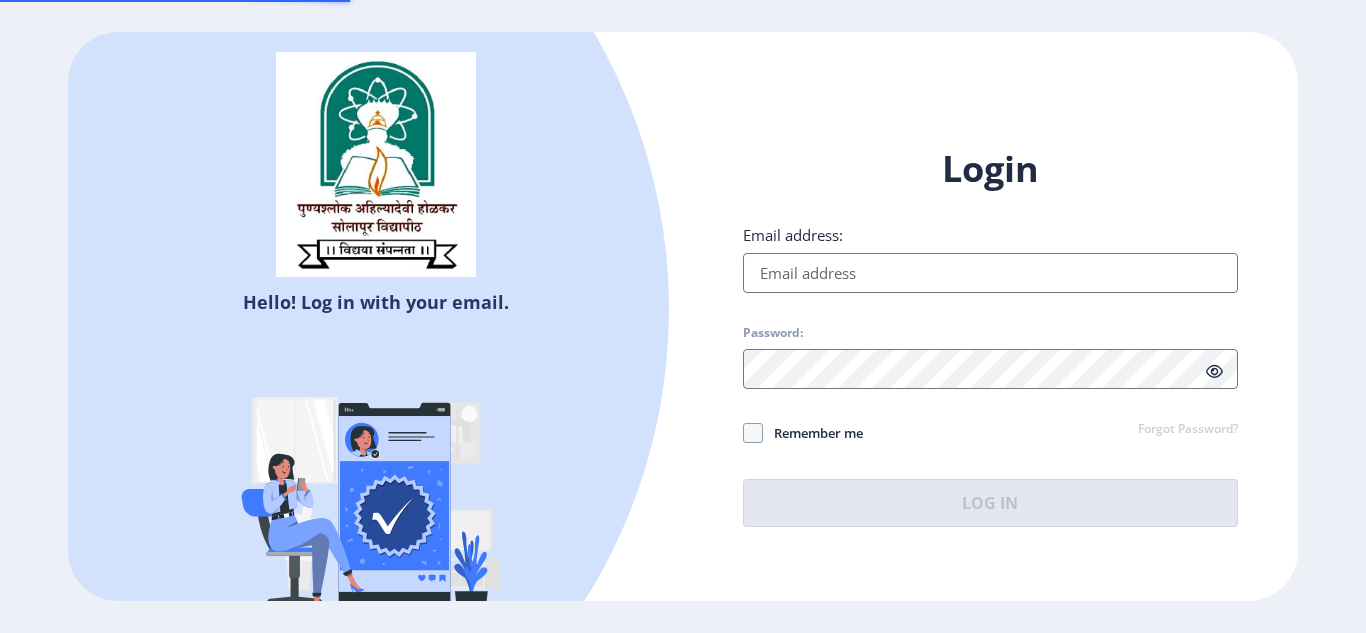 scroll, scrollTop: 0, scrollLeft: 0, axis: both 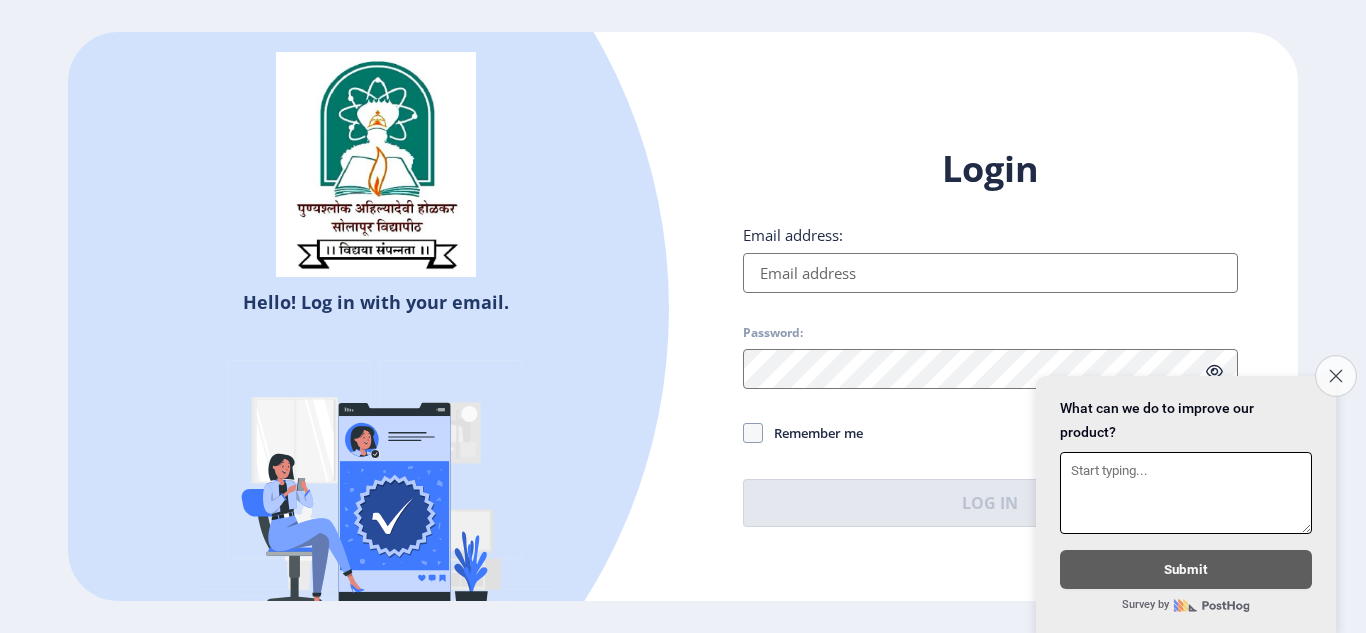 click on "Close survey" at bounding box center (1336, 376) 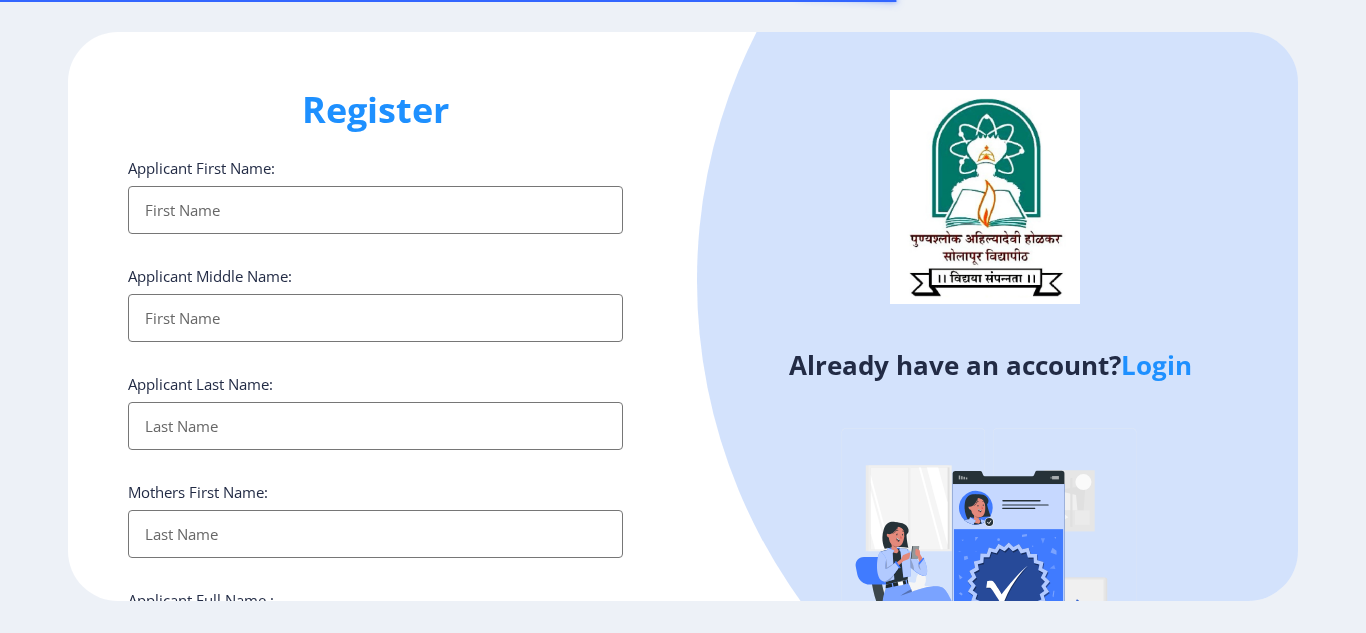 select 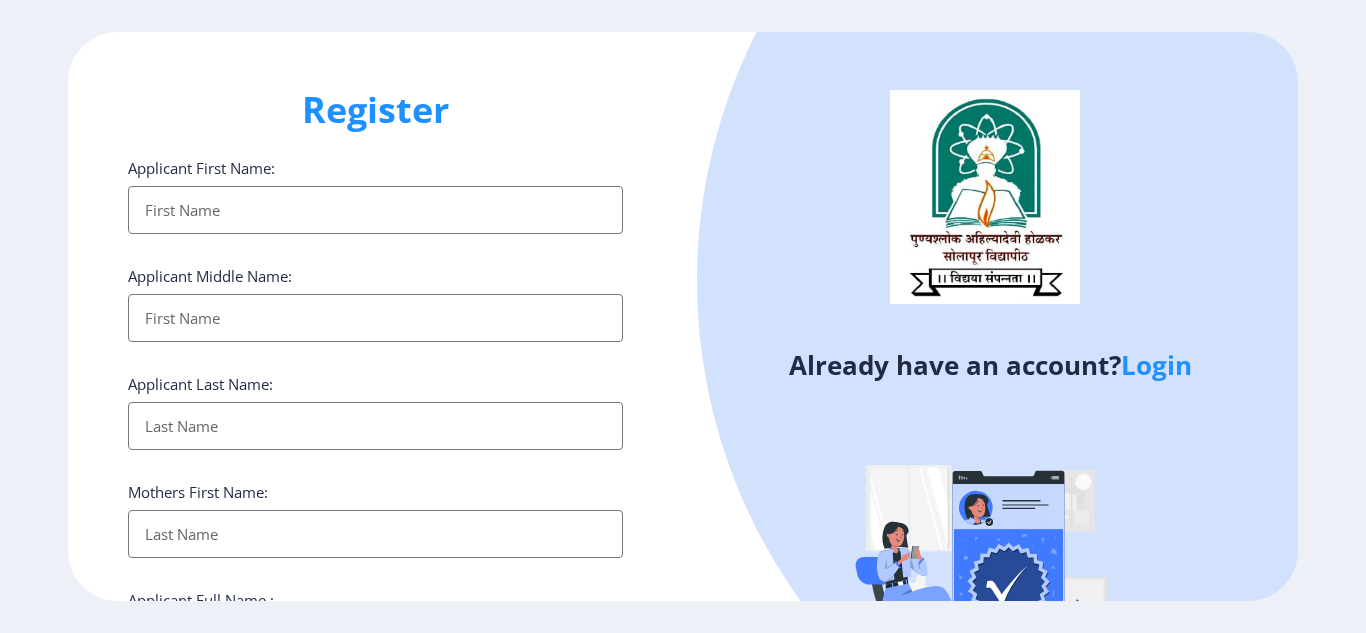 click on "Applicant First Name:" at bounding box center (375, 210) 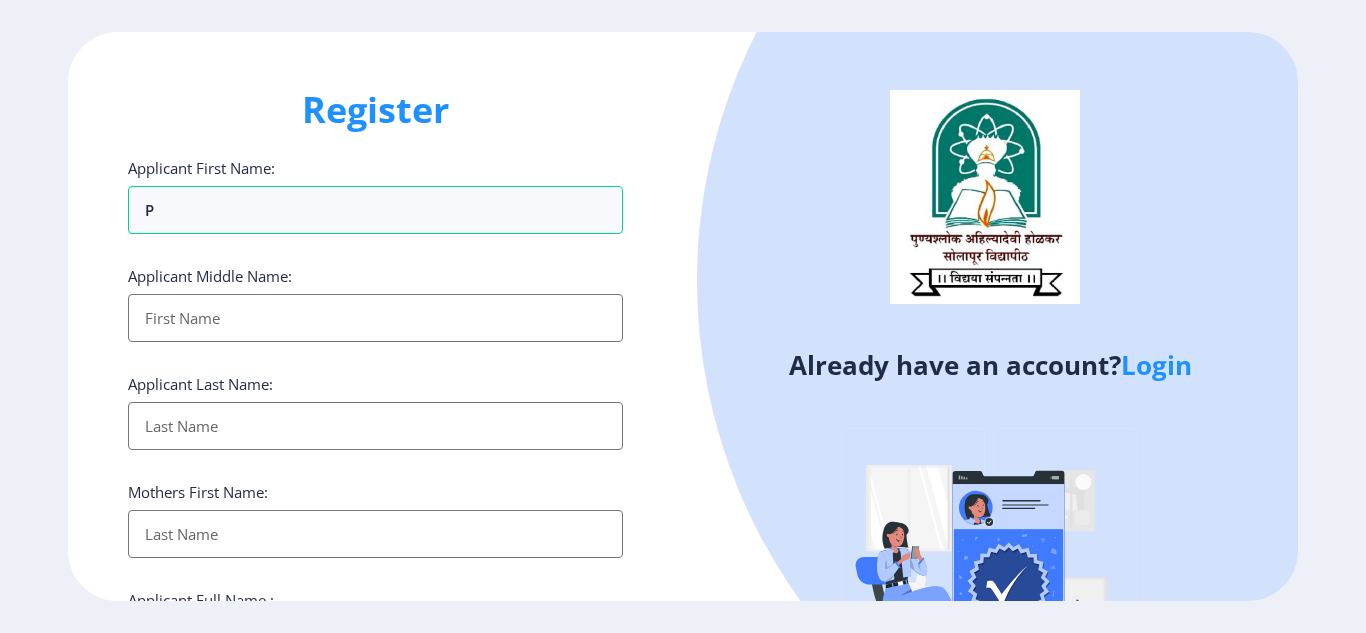 type on "Pr" 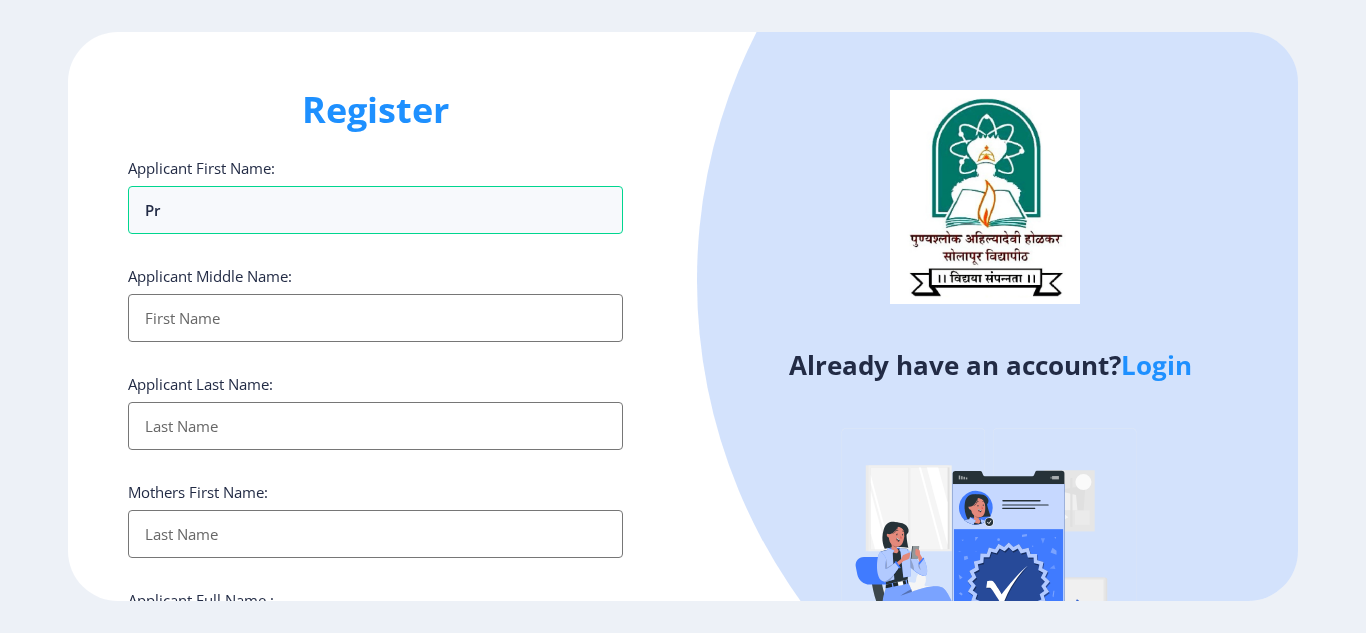 type on "Pra" 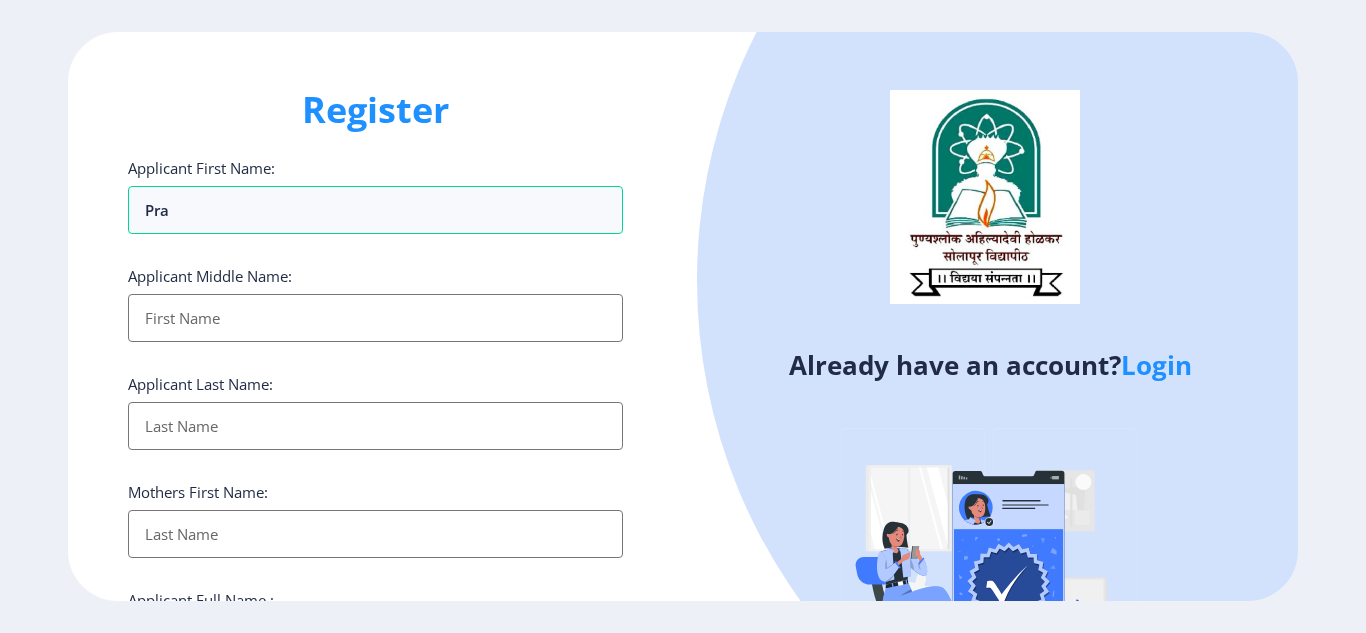 type on "Prap" 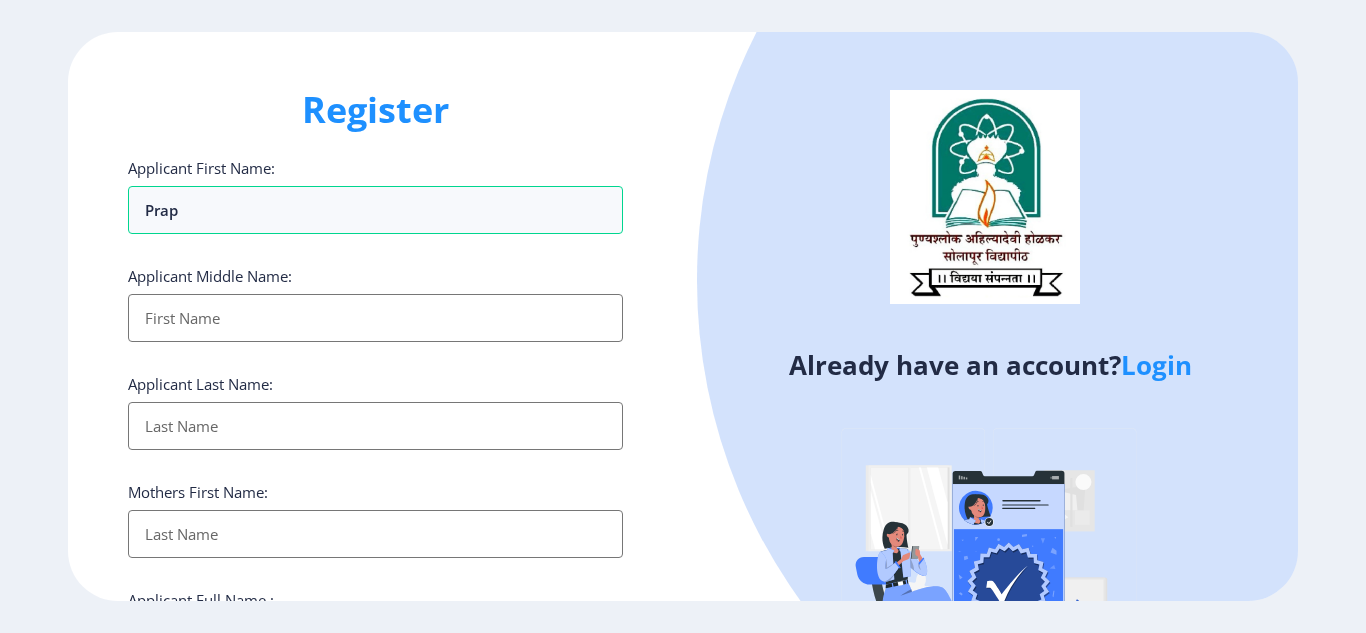 type on "Prapt" 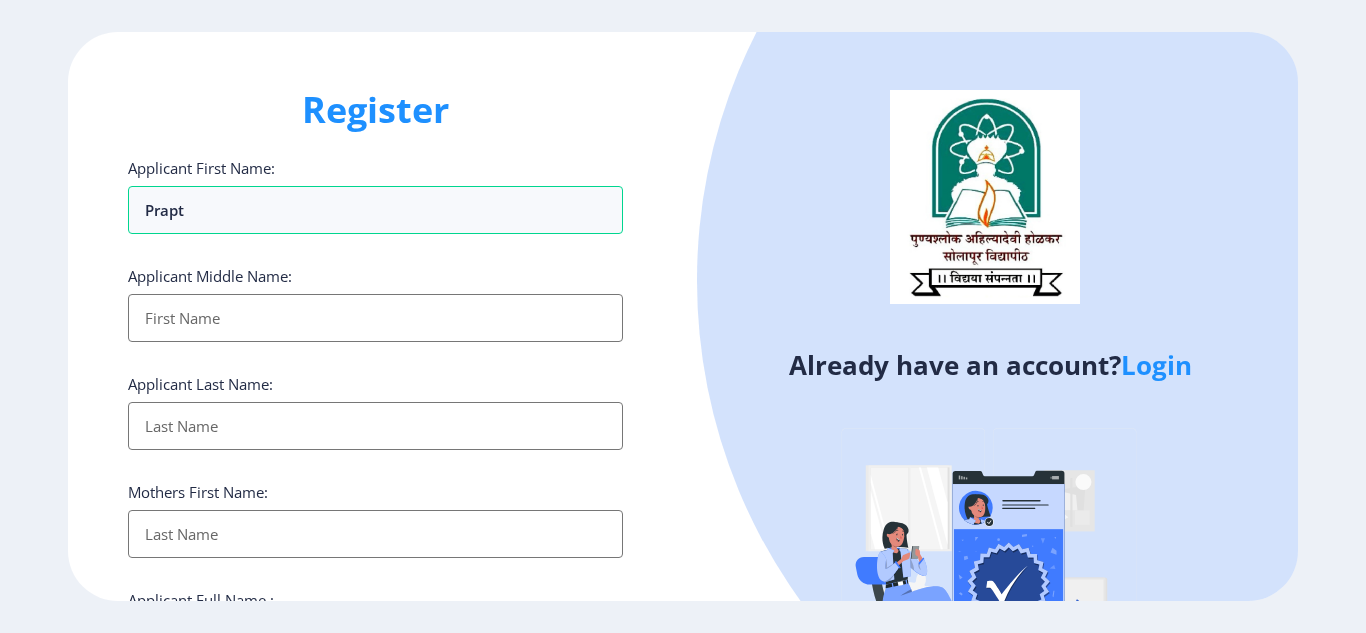 type on "Prapti" 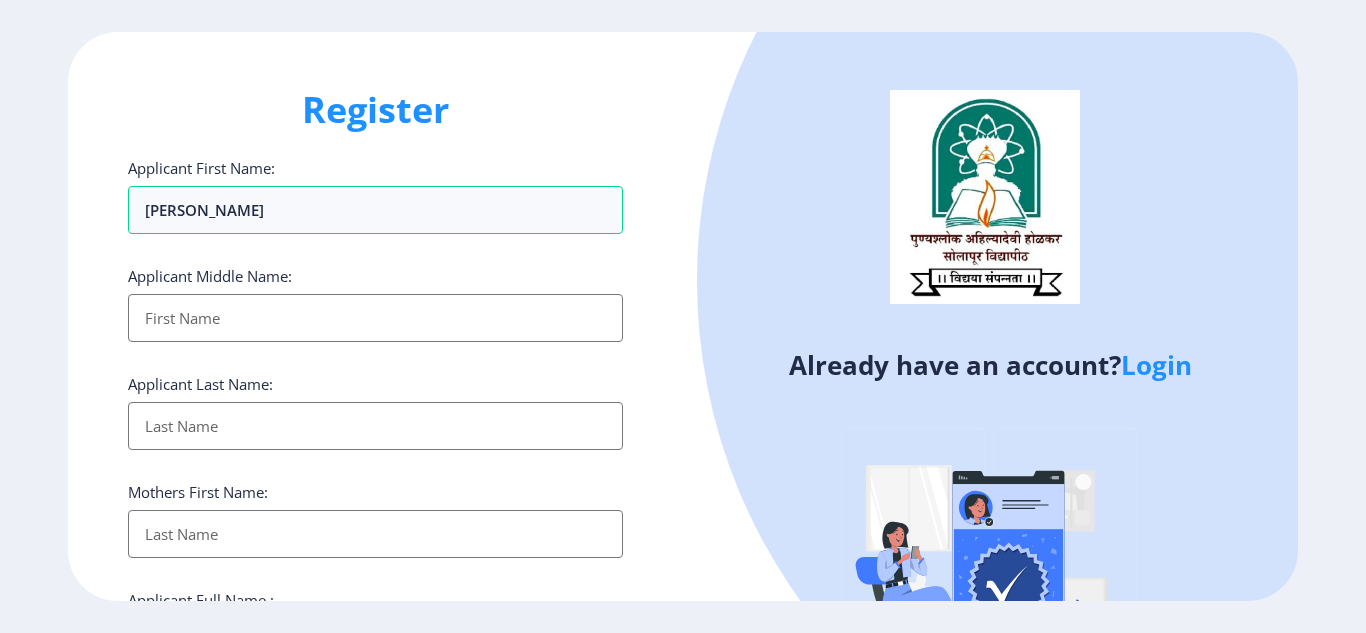 type on "Prapti" 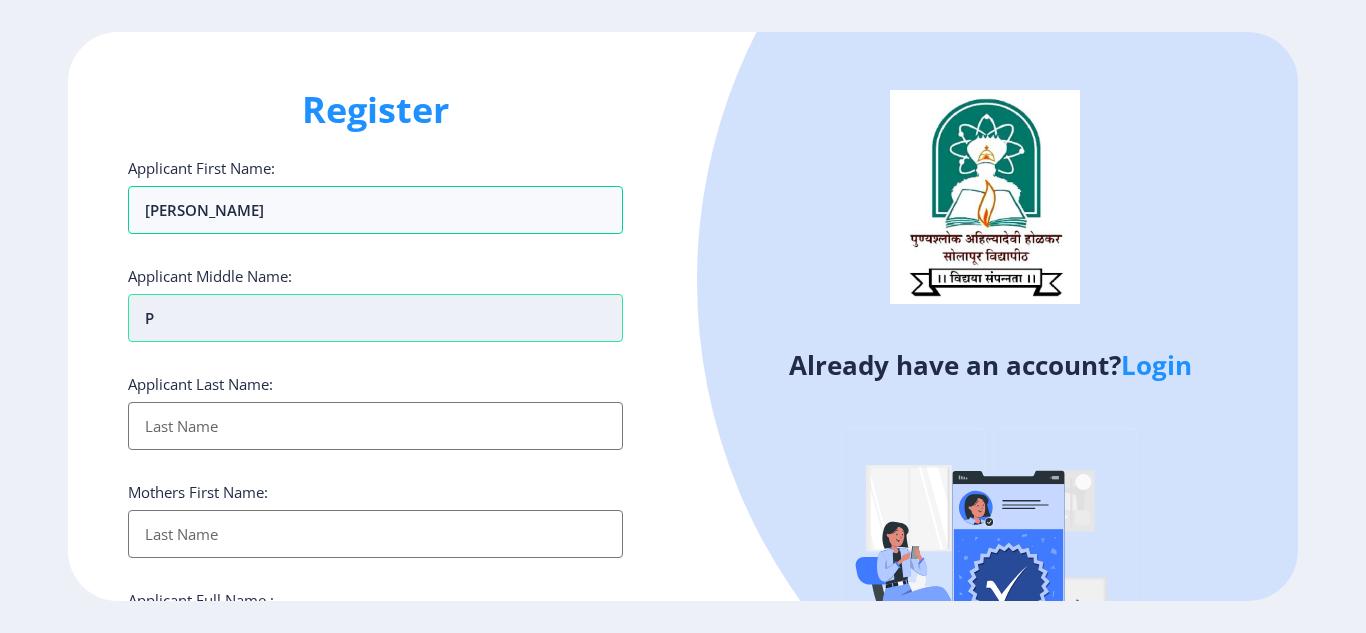 type on "Pr" 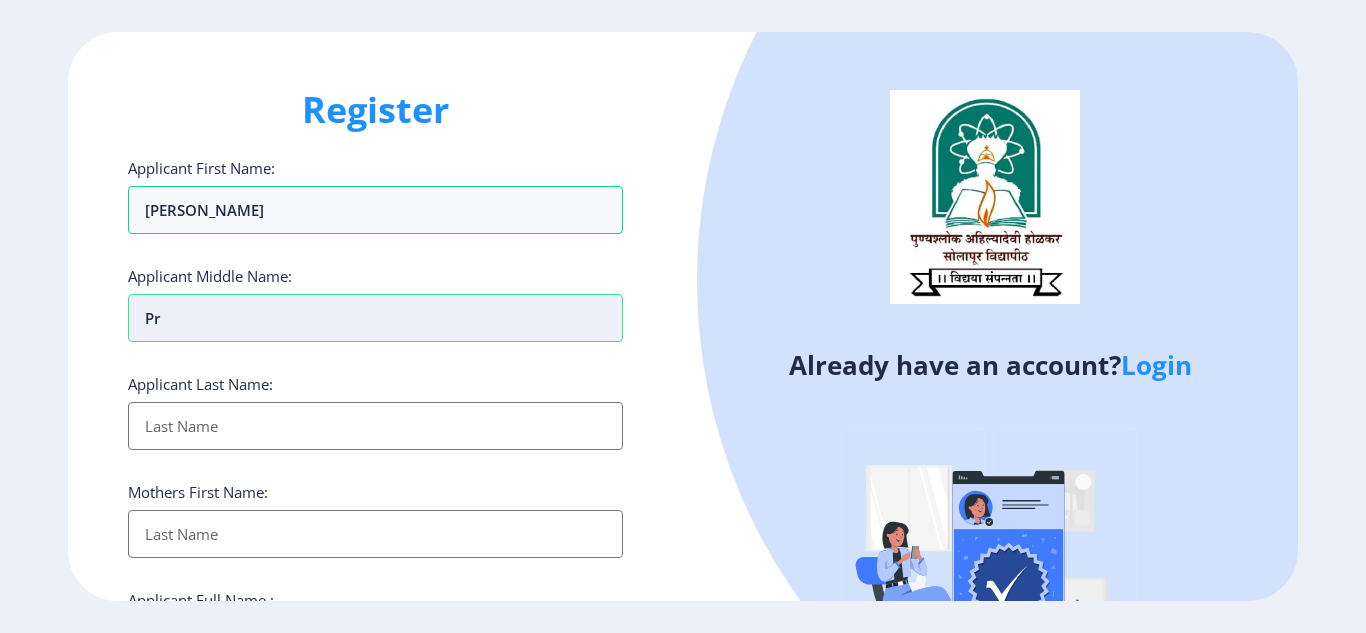 type on "Pra" 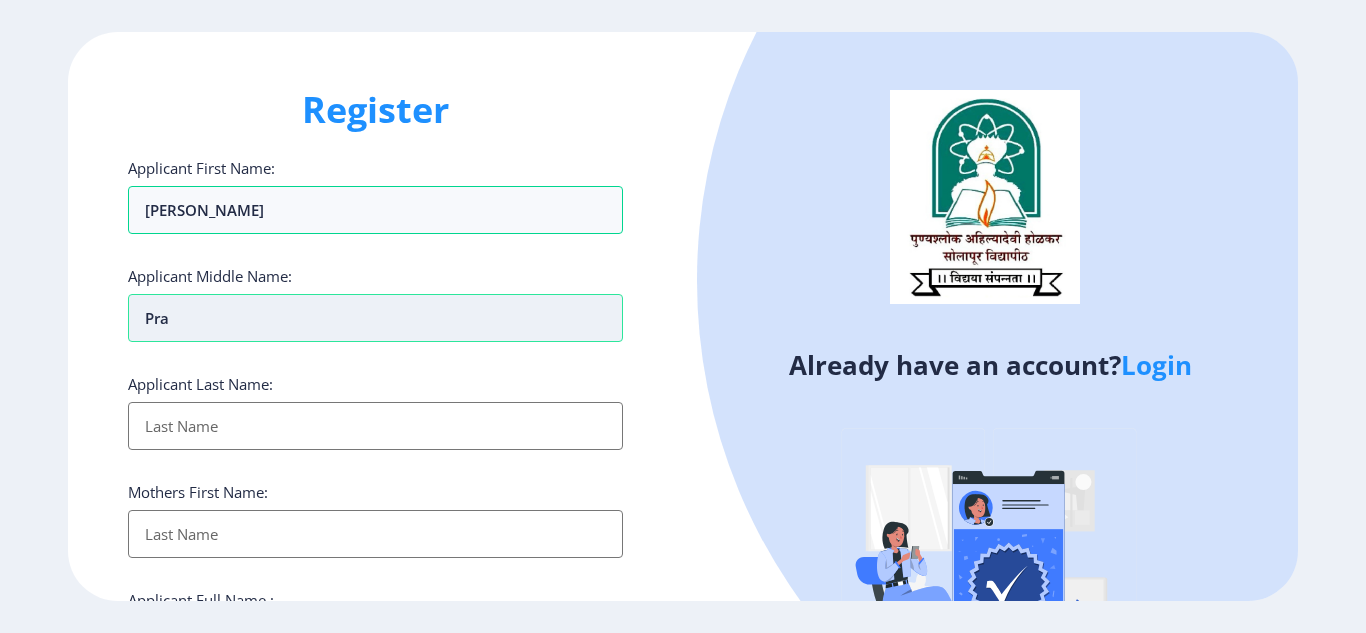 type on "Pras" 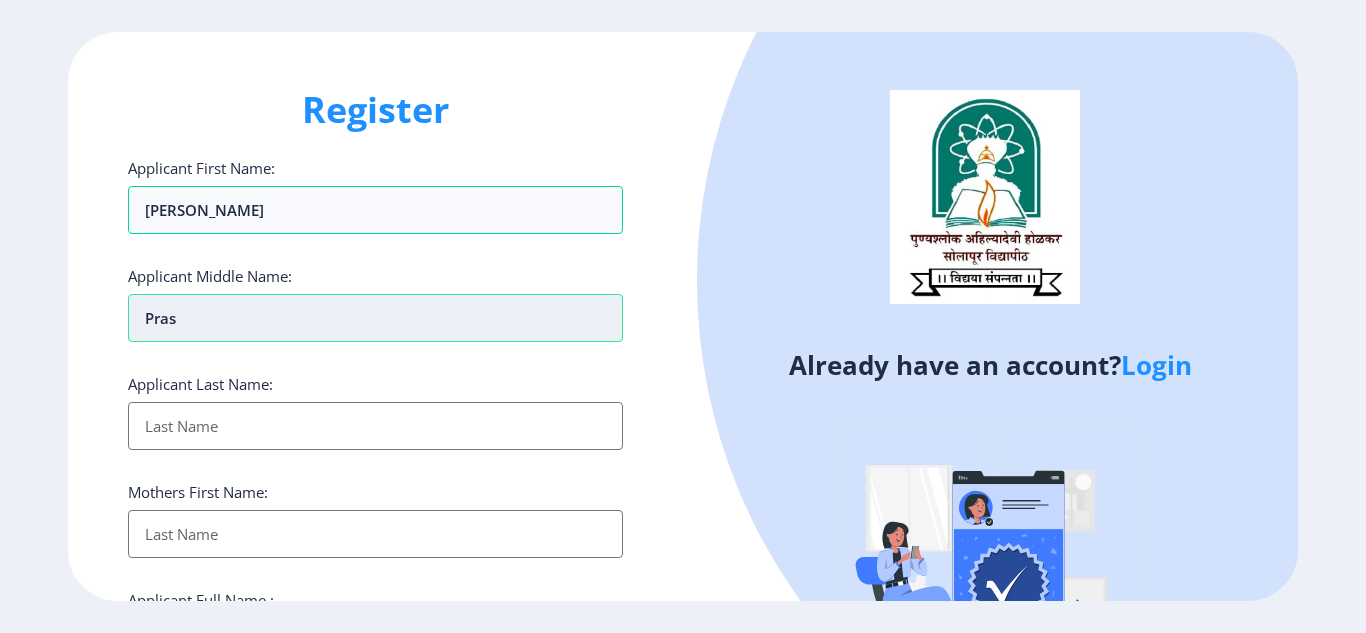 type on "Prasa" 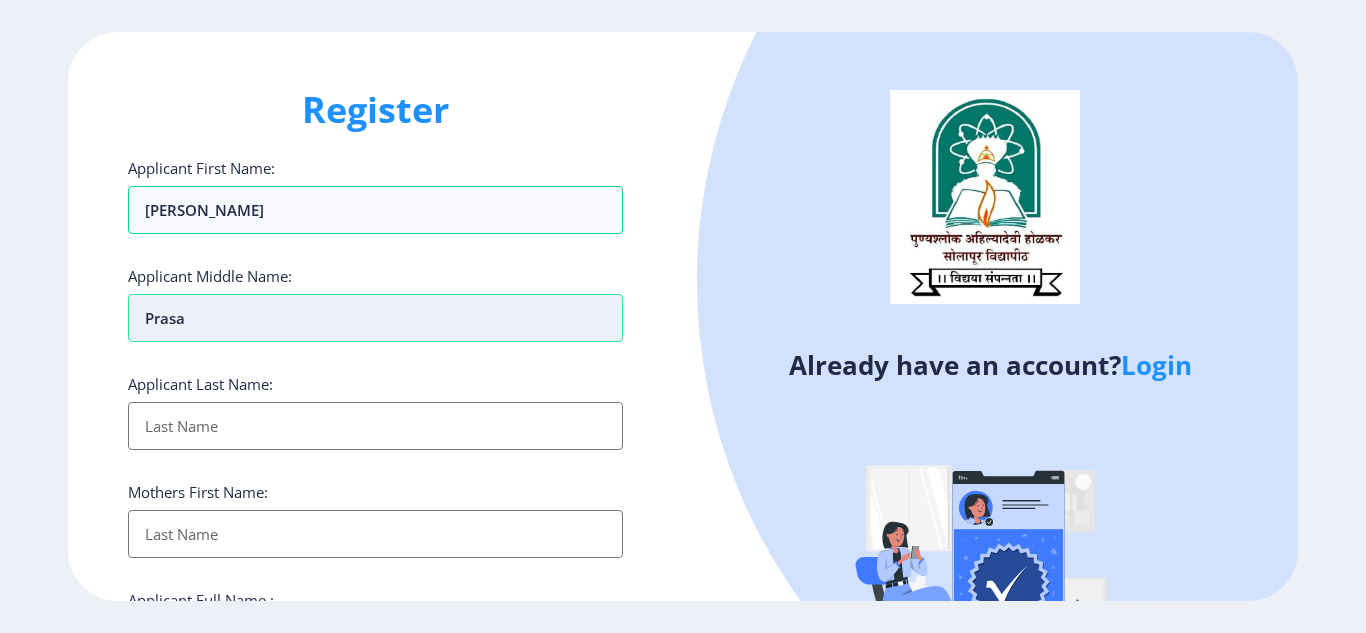 type on "Prasad" 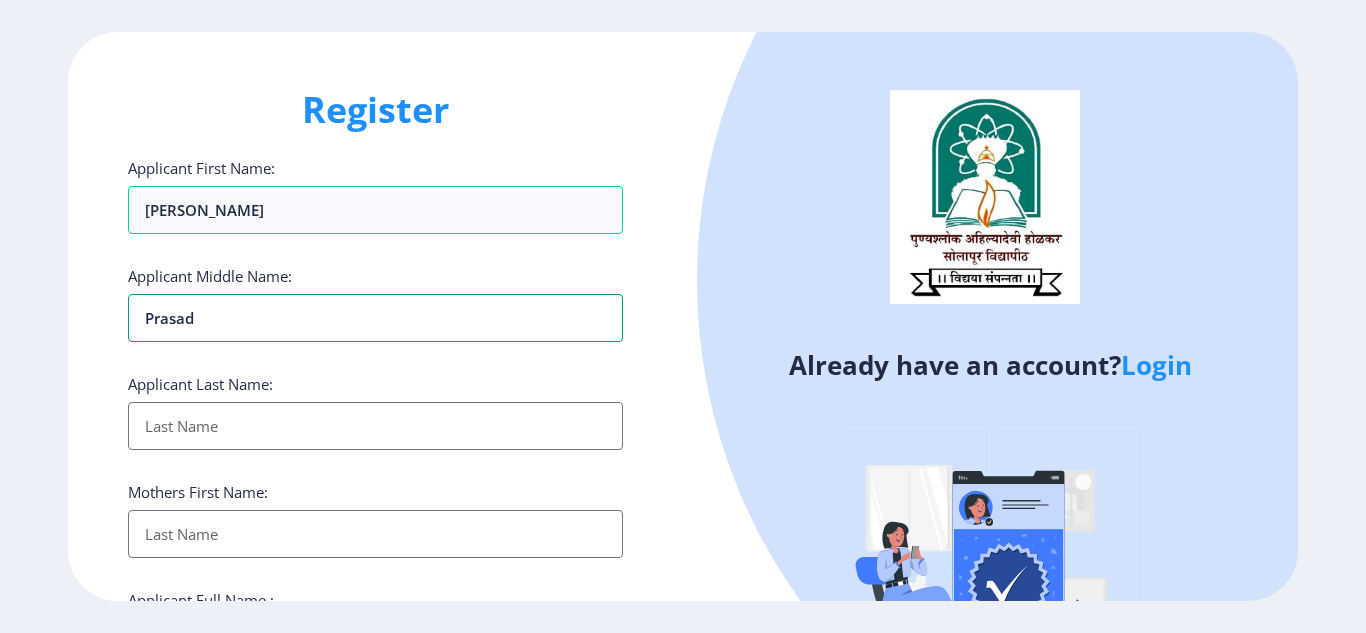 type on "Prasad" 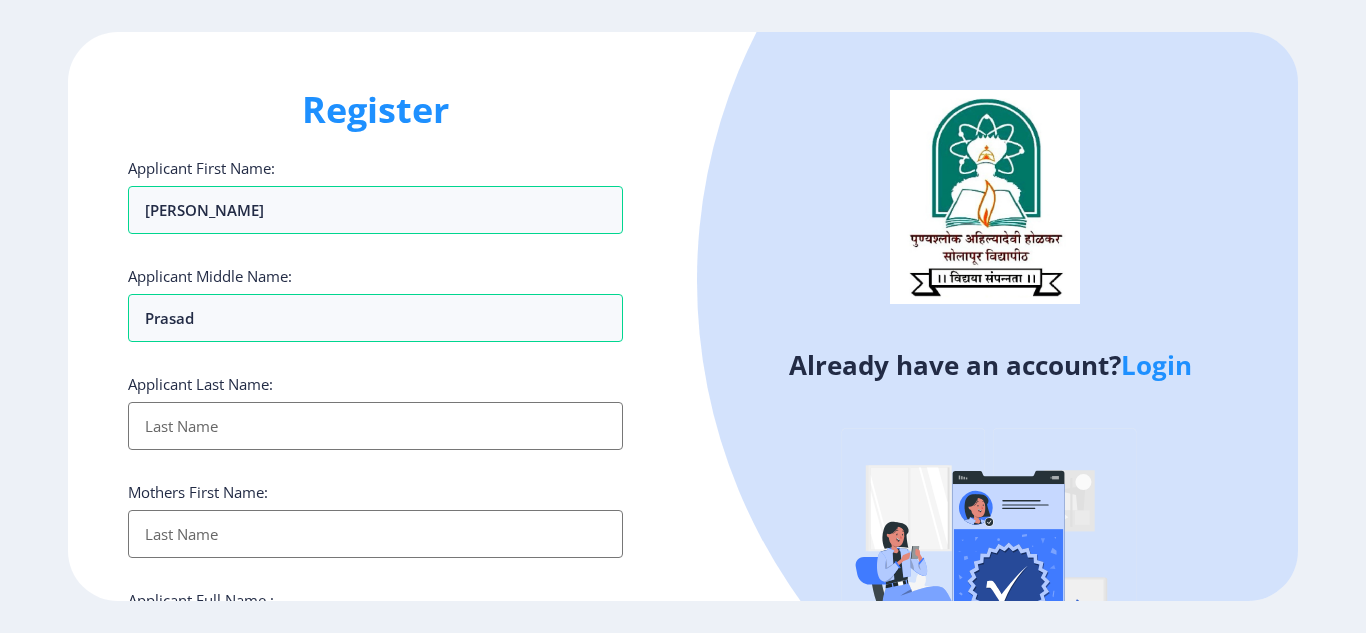 click on "Applicant First Name:" at bounding box center (375, 426) 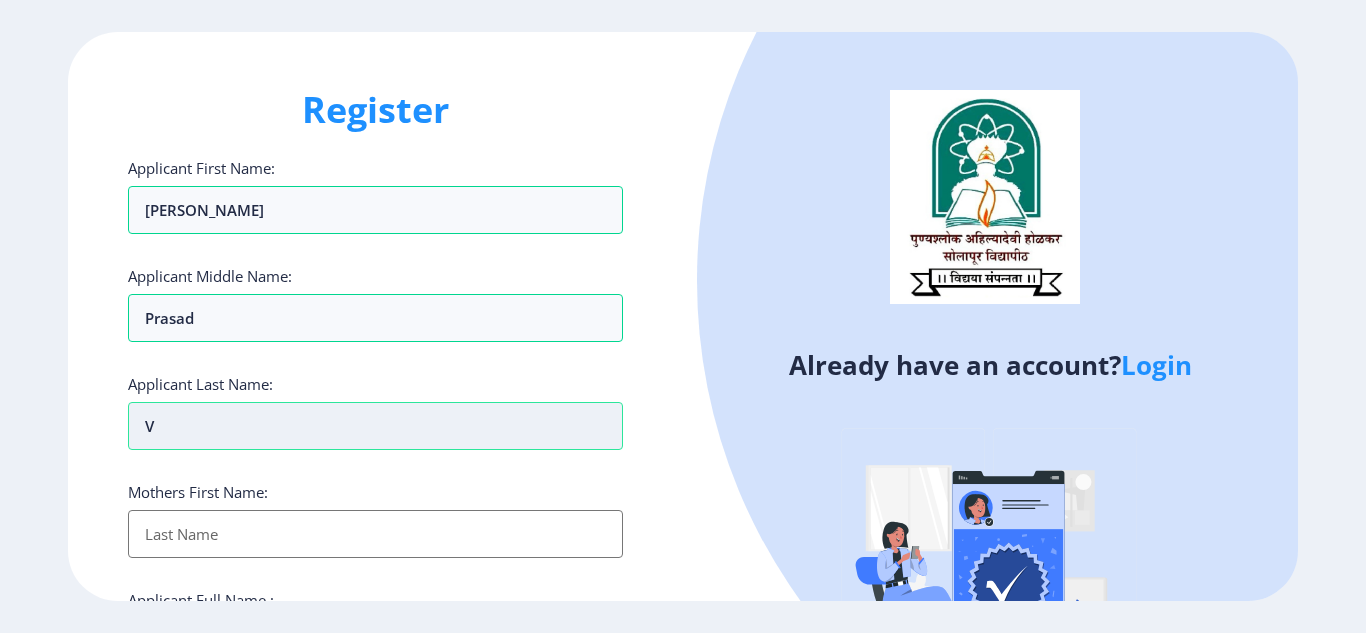 type on "Ve" 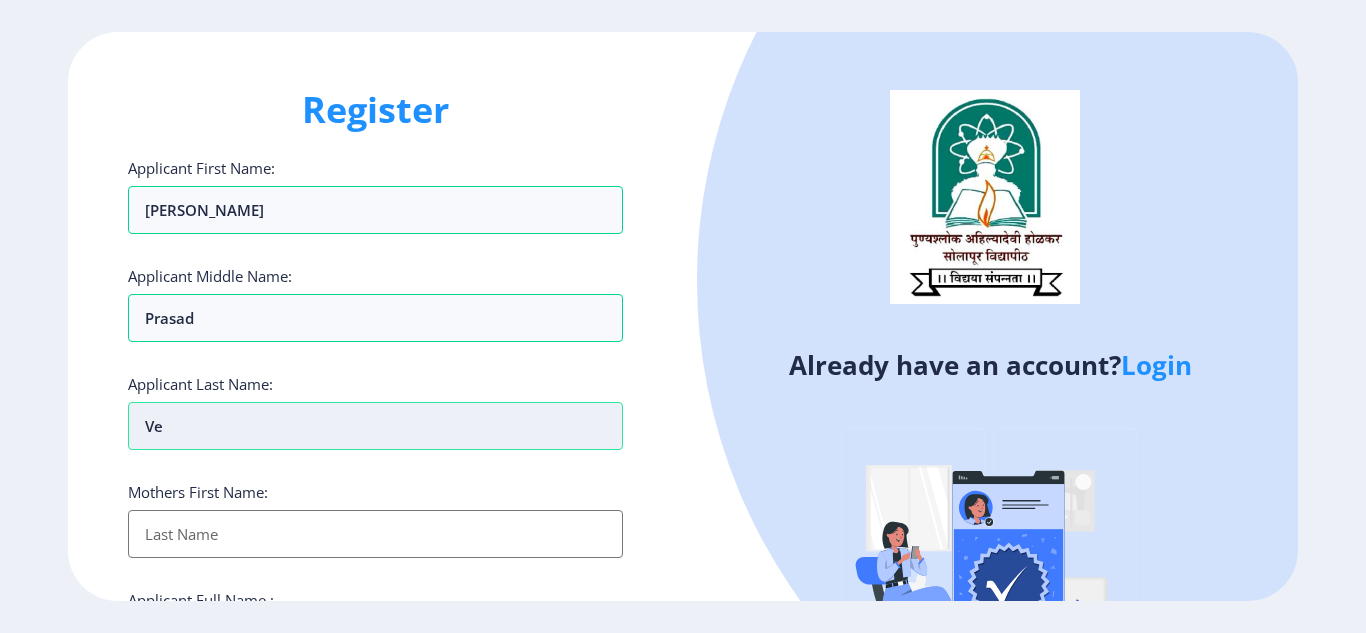 type on "Vel" 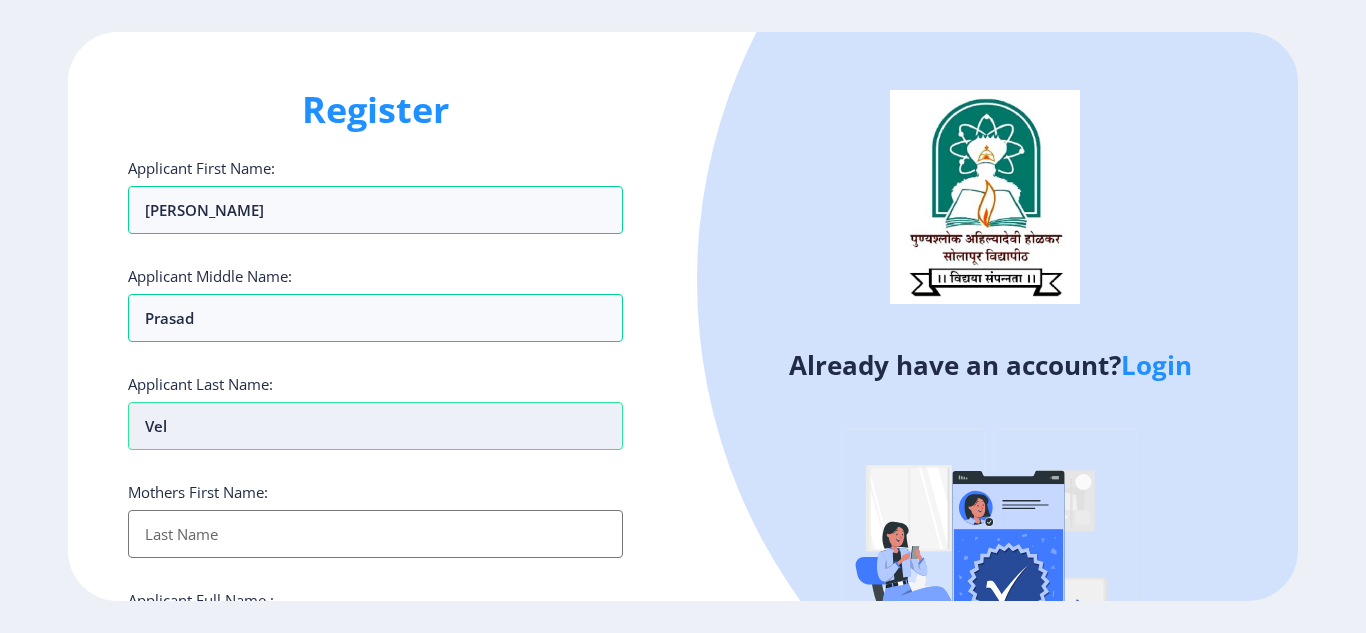 type on "Vela" 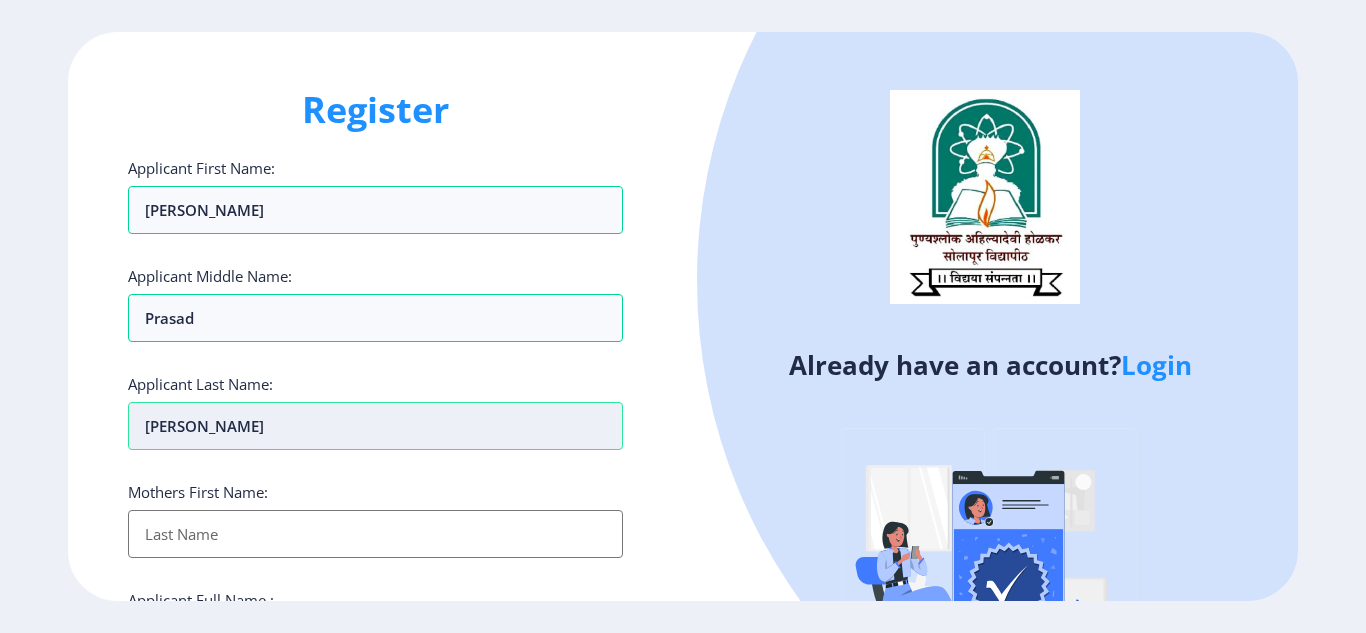 type on "Velap" 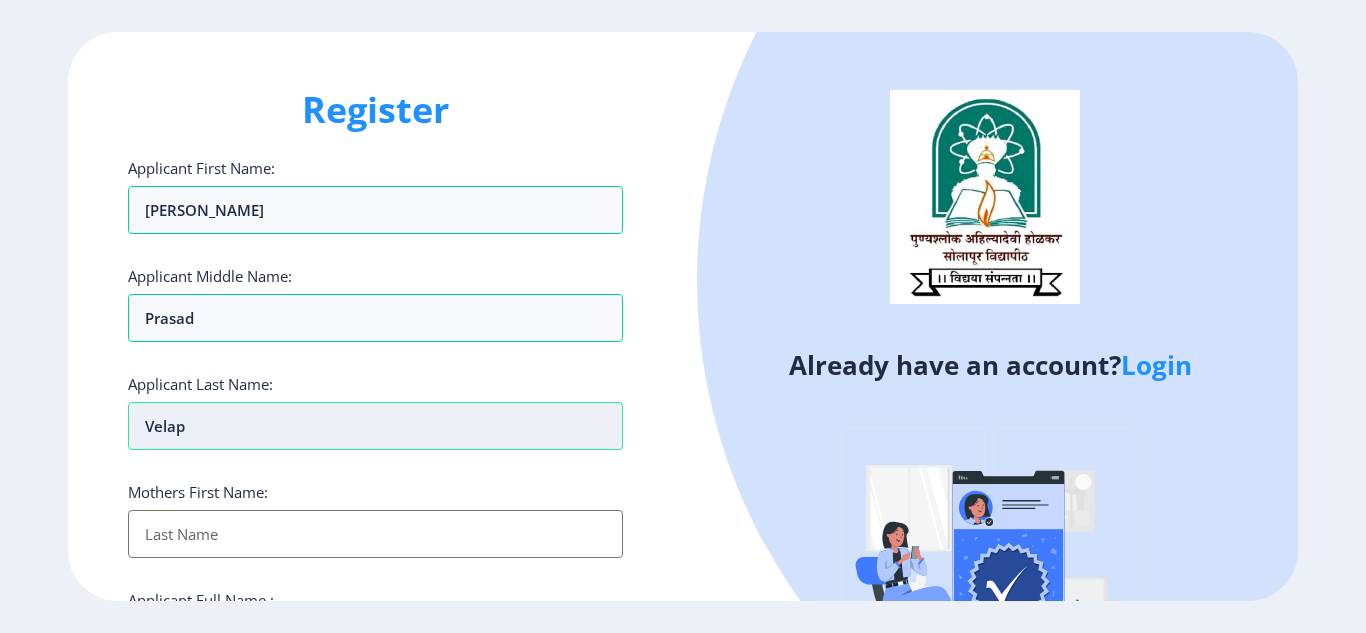 type on "Velapu" 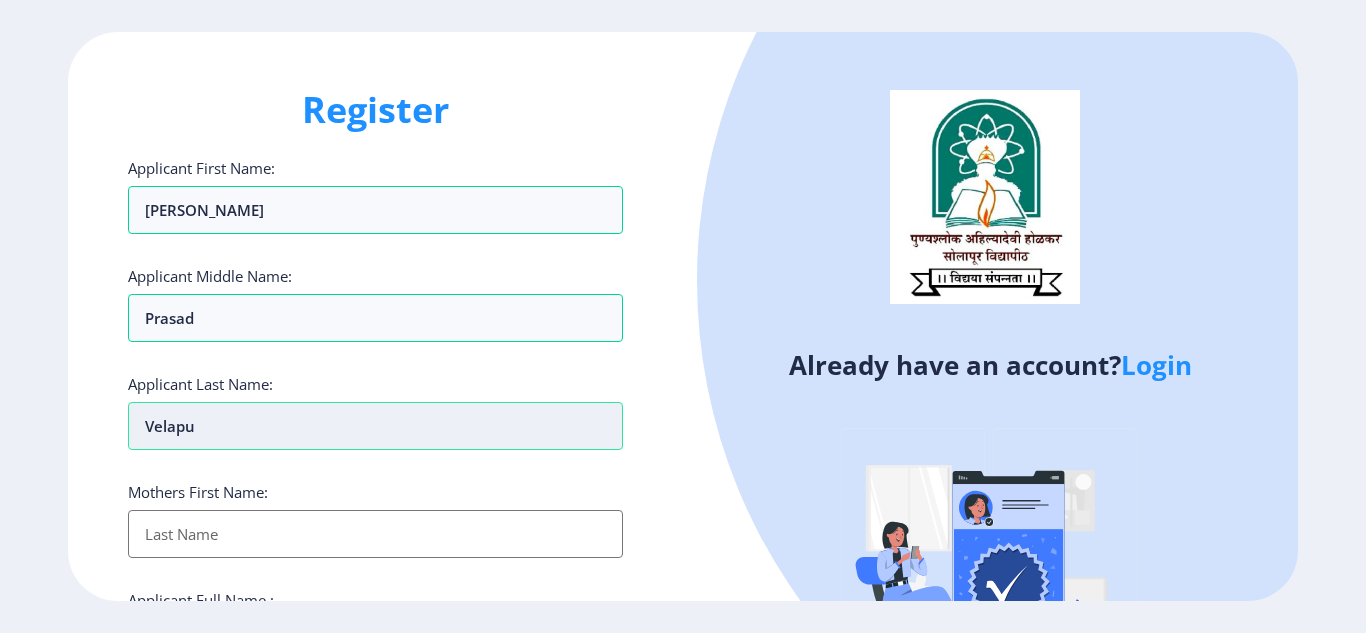 type on "Velapur" 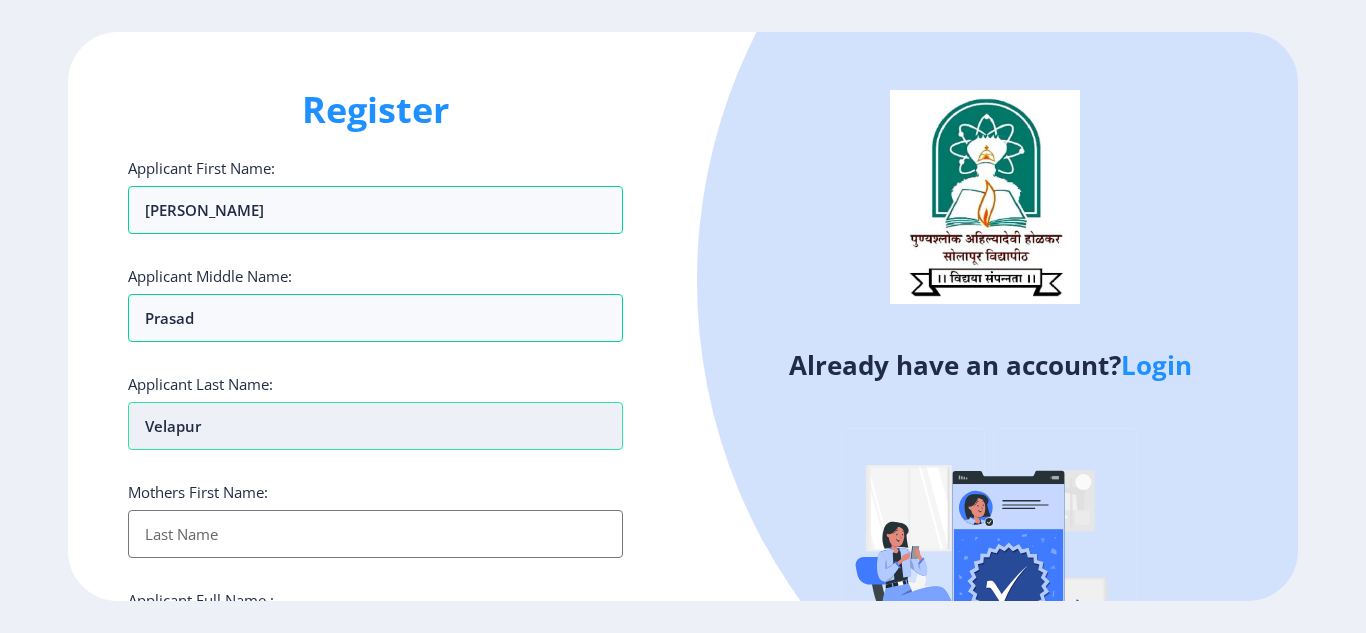 type on "Velapurk" 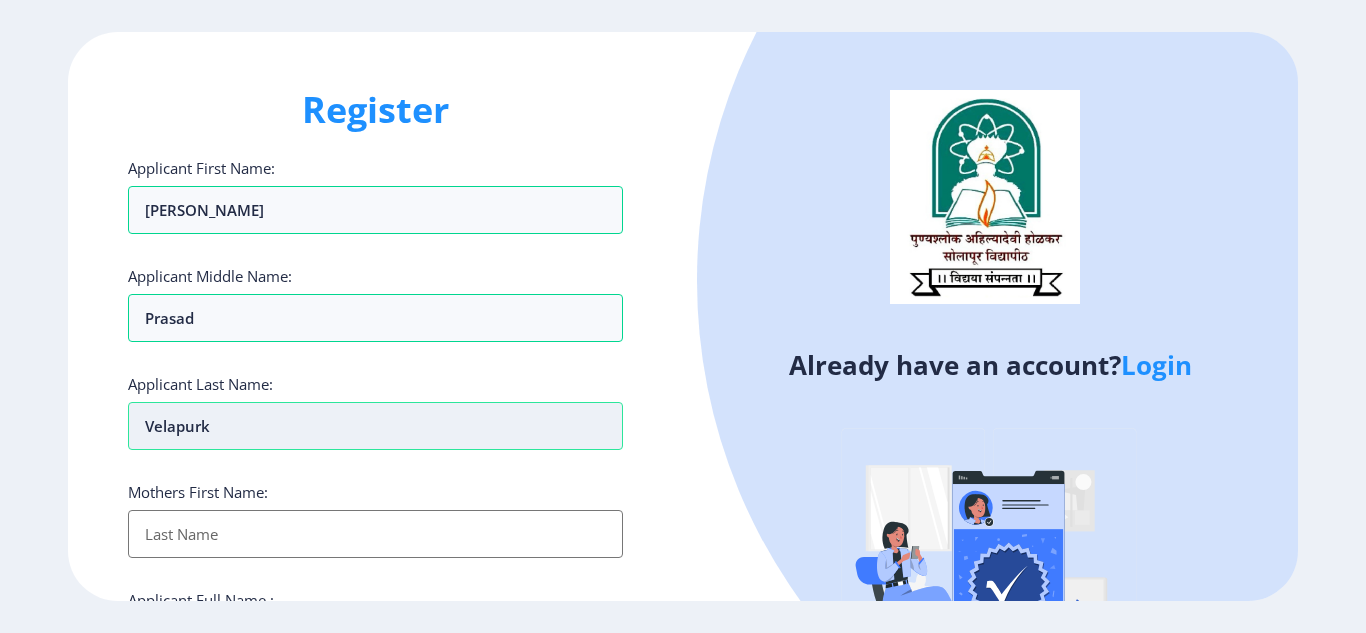 type on "Velapurka" 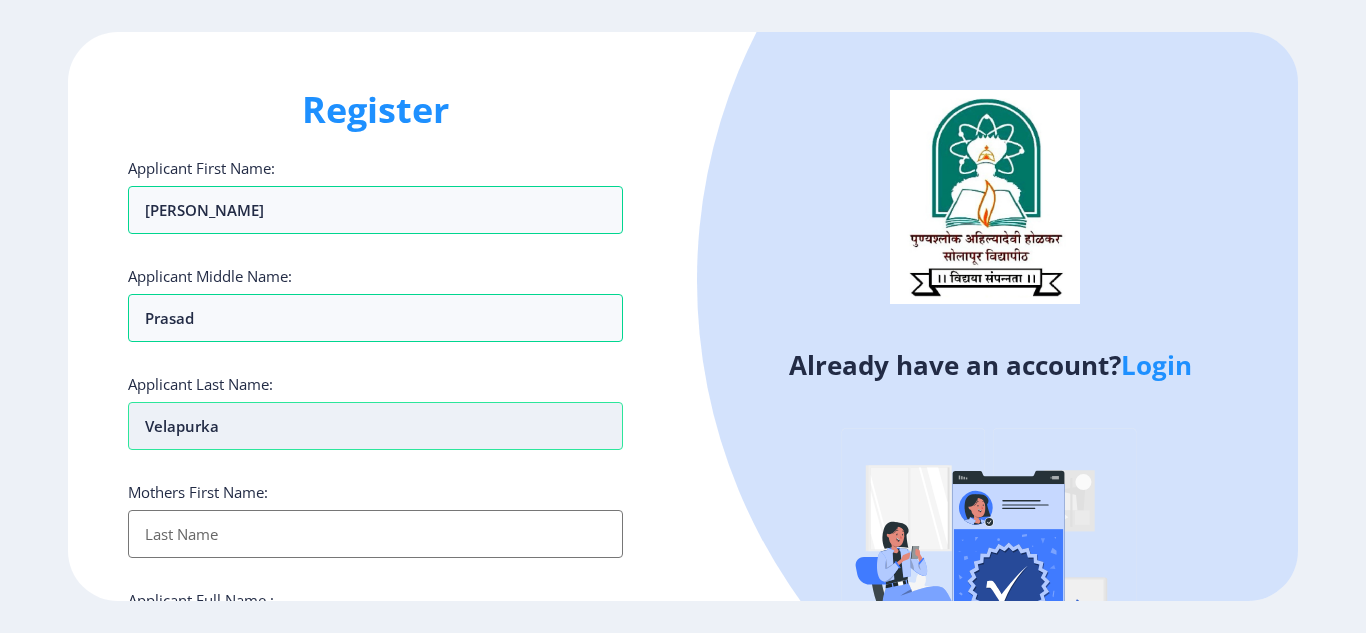 type on "Velapurkar" 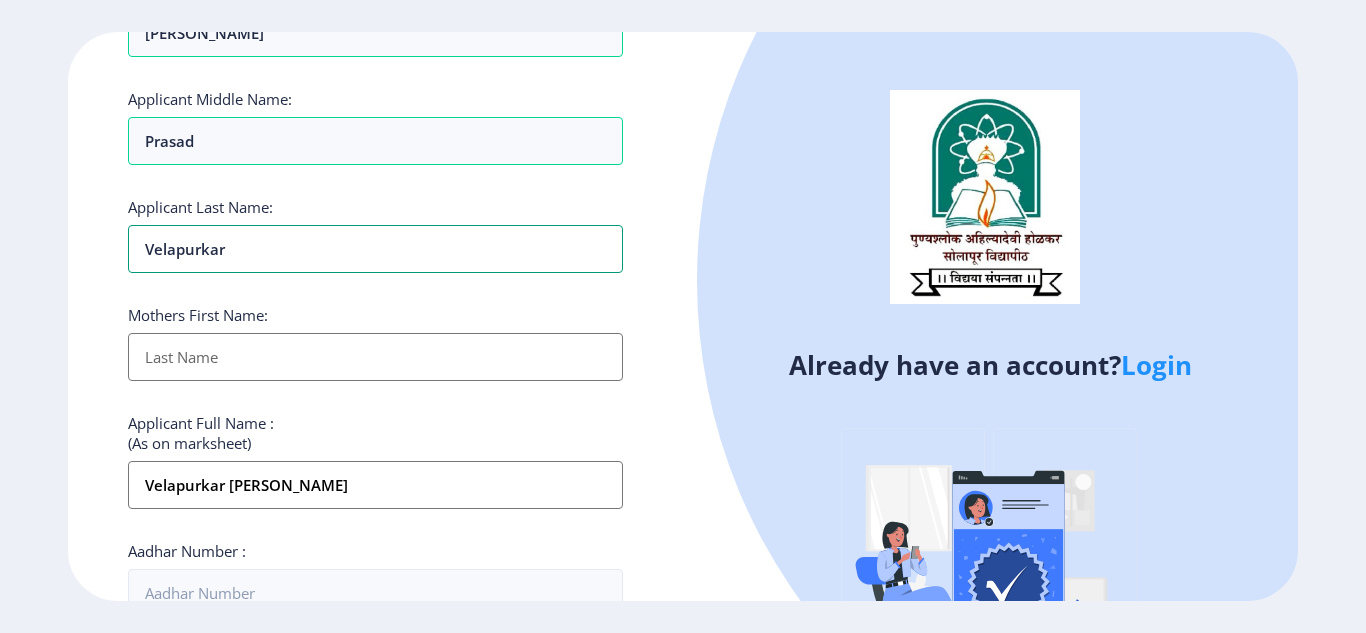 scroll, scrollTop: 200, scrollLeft: 0, axis: vertical 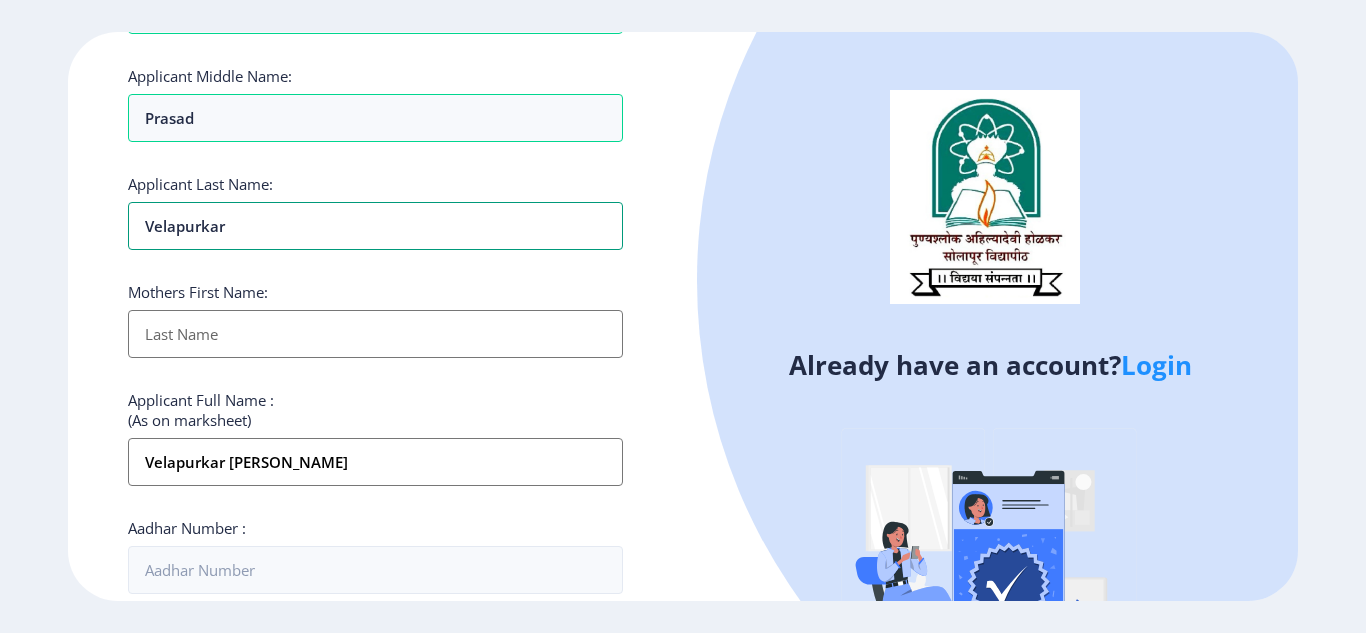 type on "Velapurkar" 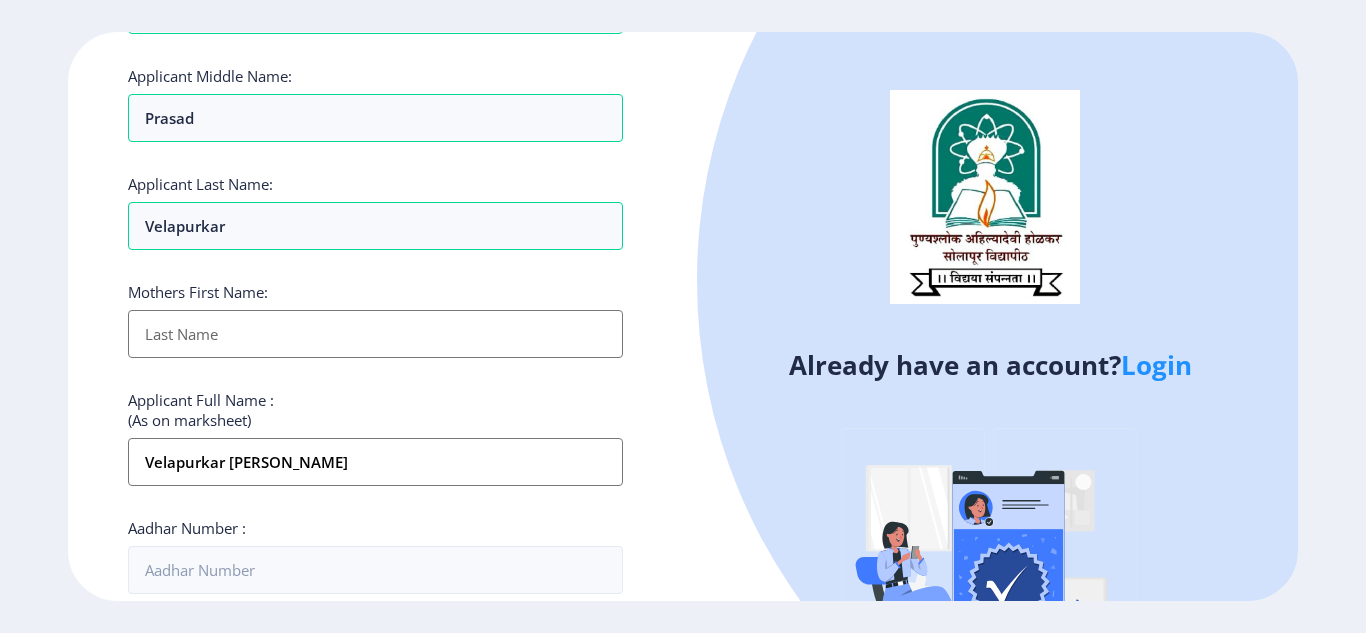 click on "Applicant First Name:" at bounding box center [375, 334] 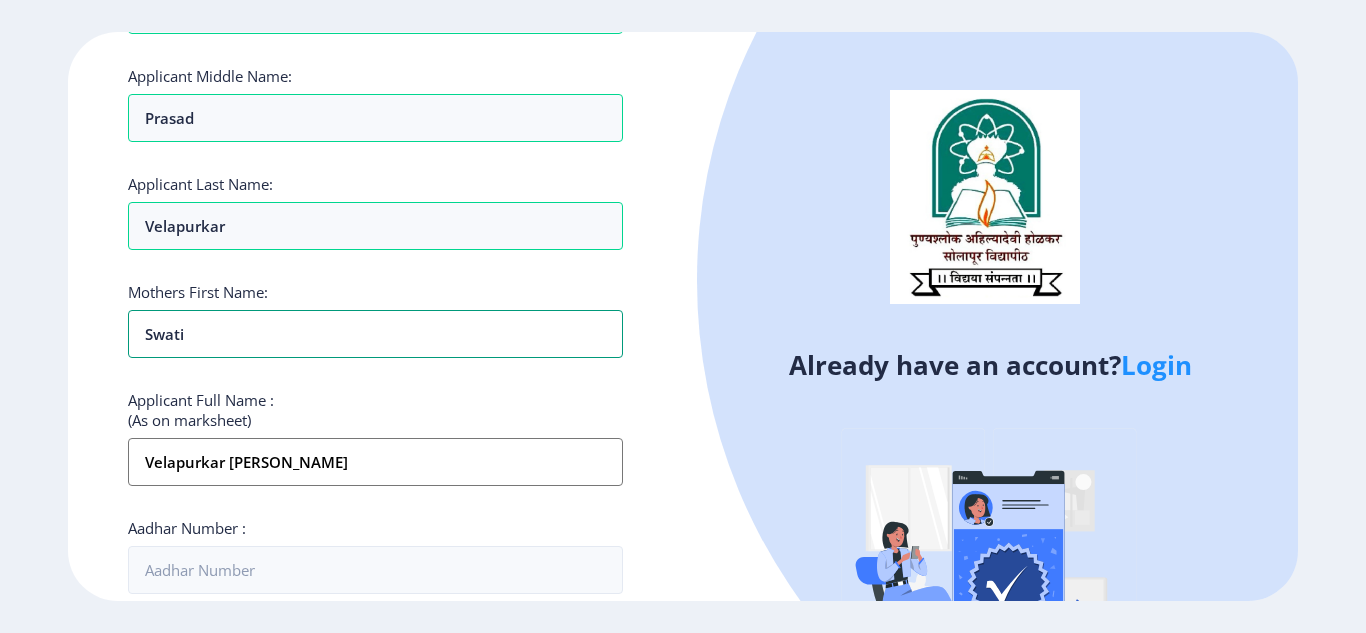 type on "Swati" 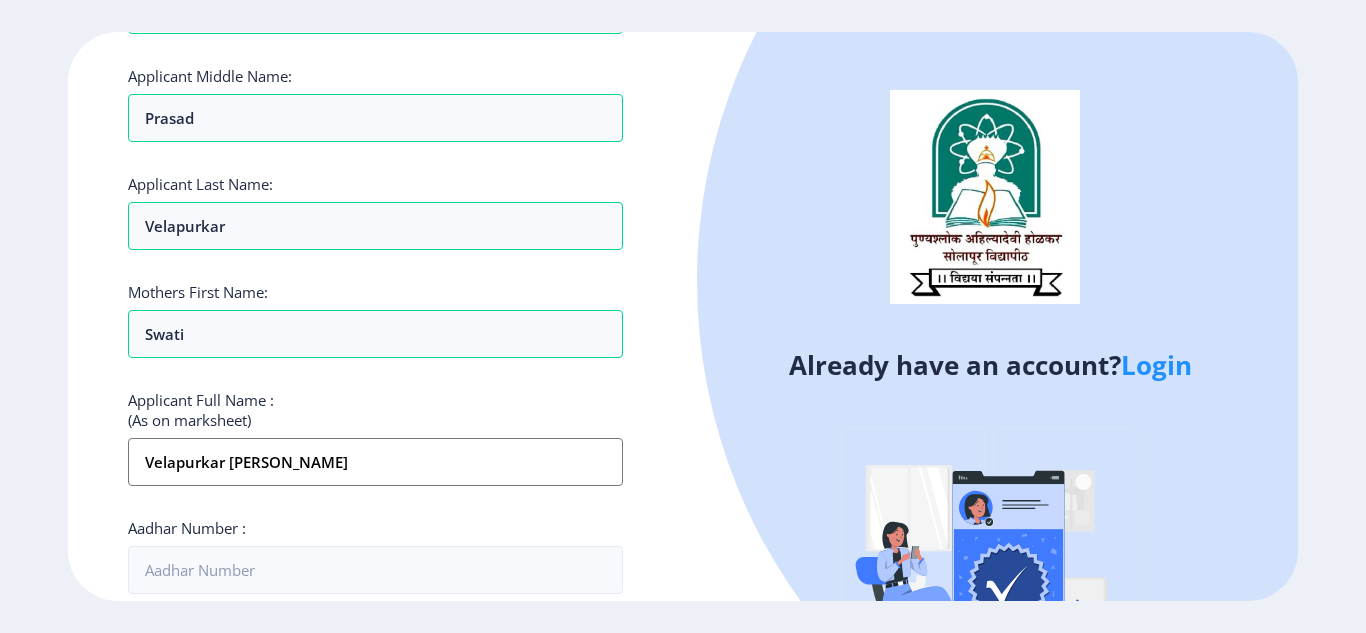 click on "Applicant First Name: Prapti Applicant Middle Name: Prasad Applicant Last Name: Velapurkar Mothers First Name: Swati Applicant Full Name : (As on marksheet) Velapurkar Prapti Prasad Aadhar Number :  Gender: Select Gender Male Female Other  Country Code and Mobile number  *  +91 India (भारत) +91 Afghanistan (‫افغانستان‬‎) +93 Albania (Shqipëri) +355 Algeria (‫الجزائر‬‎) +213 American Samoa +1 Andorra +376 Angola +244 Anguilla +1 Antigua and Barbuda +1 Argentina +54 Armenia (Հայաստան) +374 Aruba +297 Australia +61 Austria (Österreich) +43 Azerbaijan (Azərbaycan) +994 Bahamas +1 Bahrain (‫البحرين‬‎) +973 Bangladesh (বাংলাদেশ) +880 Barbados +1 Belarus (Беларусь) +375 Belgium (België) +32 Belize +501 Benin (Bénin) +229 Bermuda +1 Bhutan (འབྲུག) +975 Bolivia +591 Bosnia and Herzegovina (Босна и Херцеговина) +387 Botswana +267 Brazil (Brasil) +55 British Indian Ocean Territory +246 British Virgin Islands" 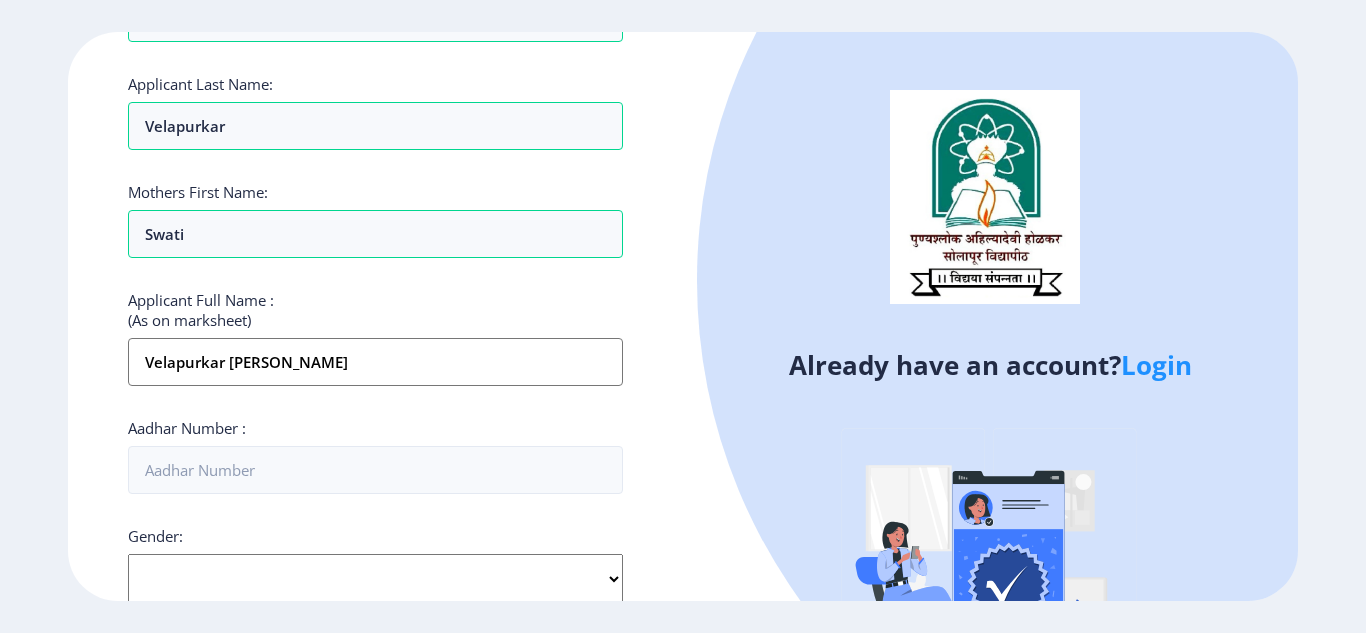 scroll, scrollTop: 400, scrollLeft: 0, axis: vertical 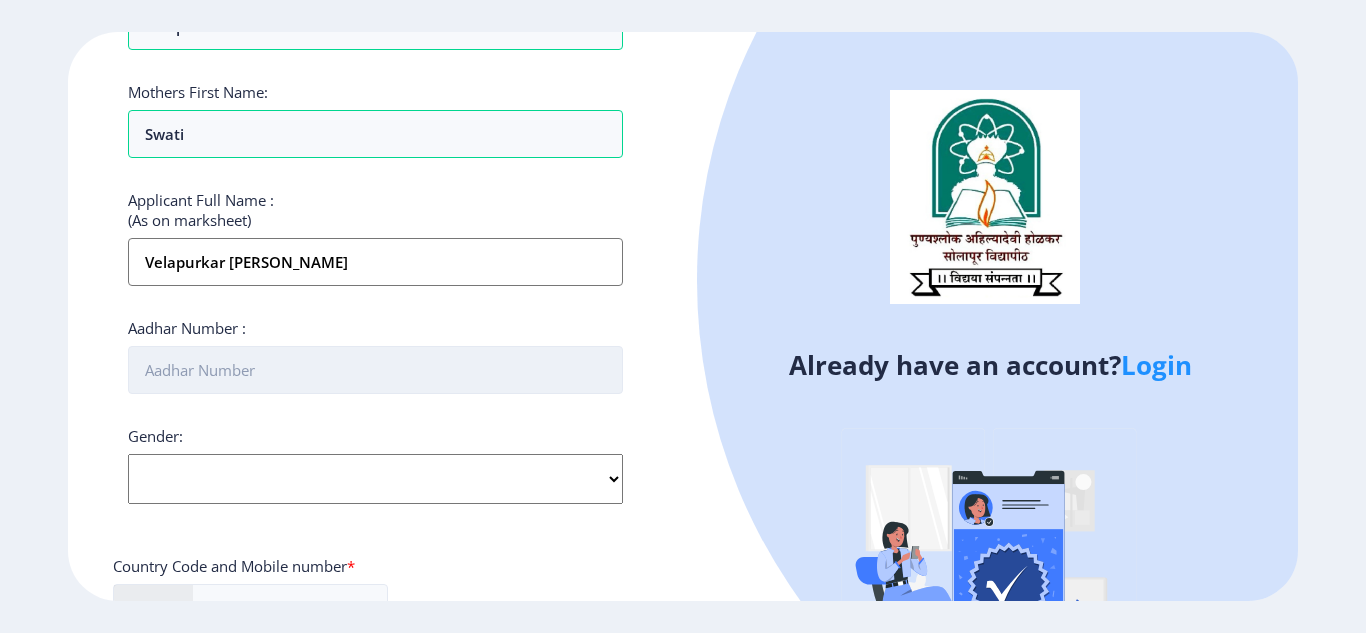 click on "Aadhar Number :" at bounding box center (375, 370) 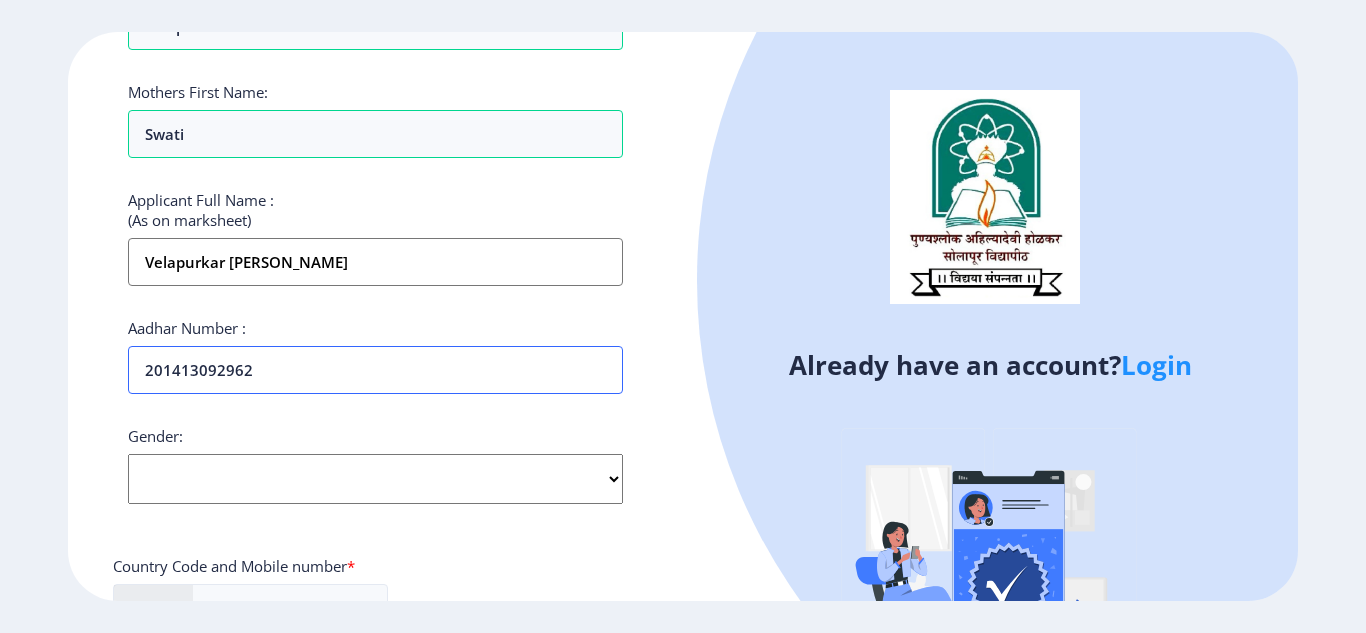 type on "201413092962" 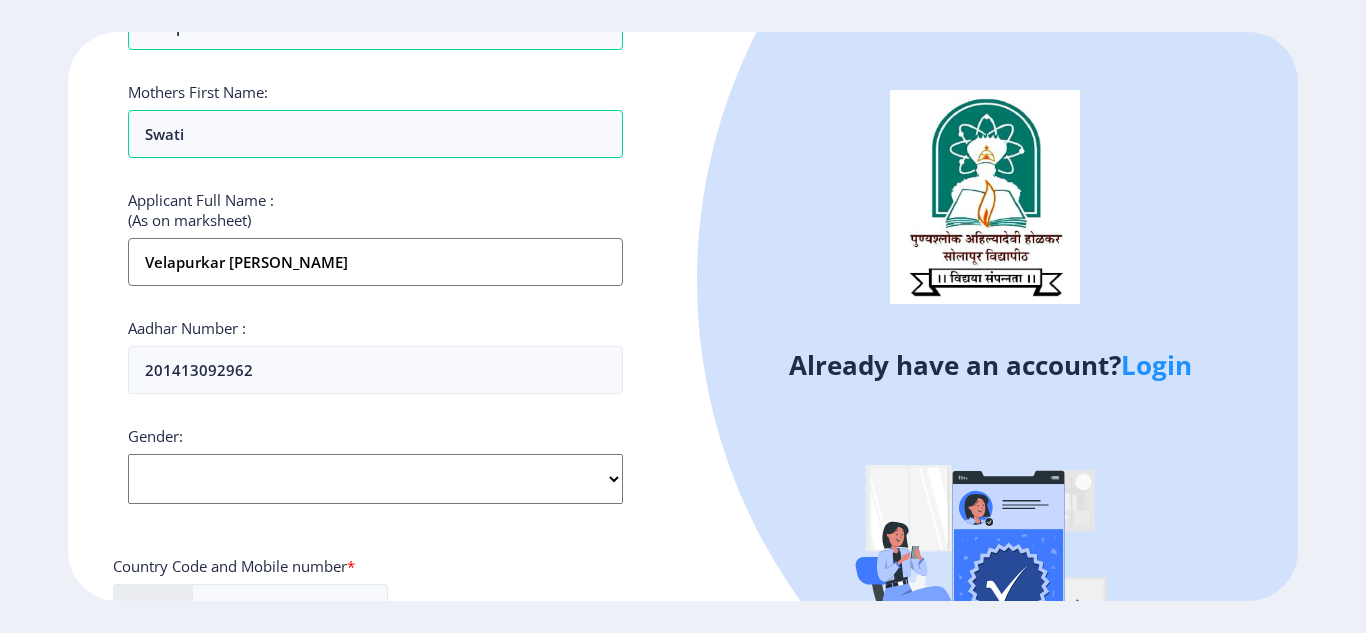 click on "Select Gender Male Female Other" 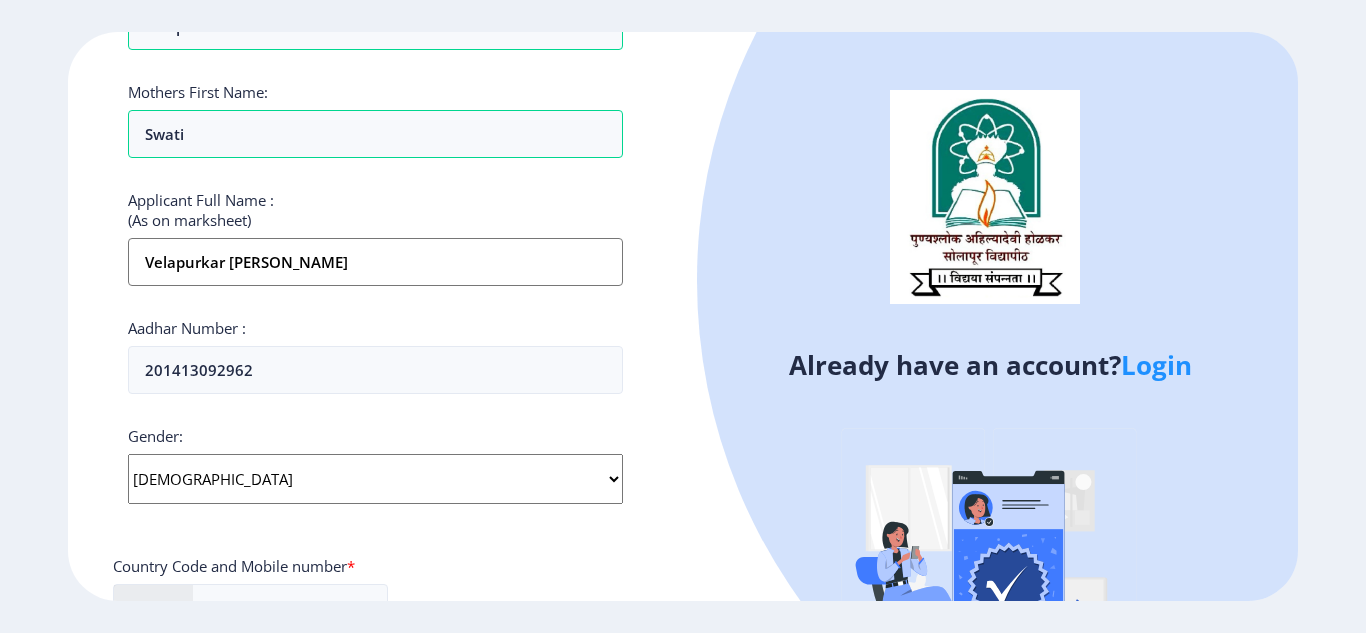 click on "Select Gender Male Female Other" 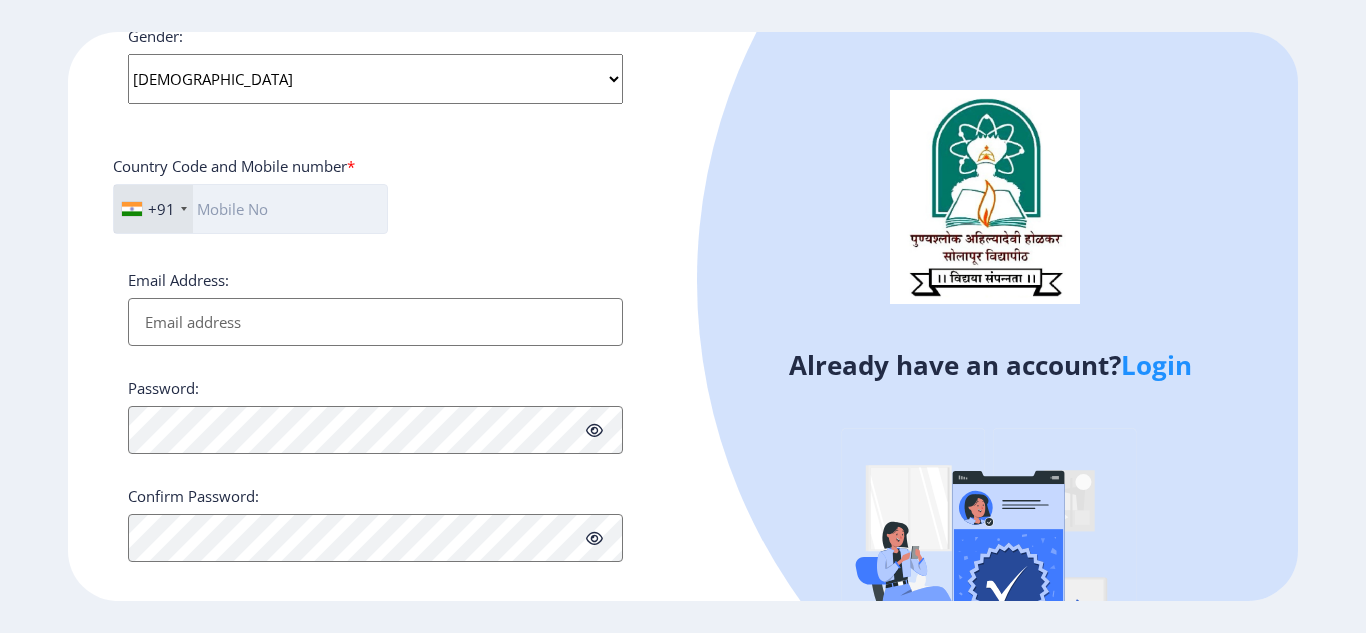 click 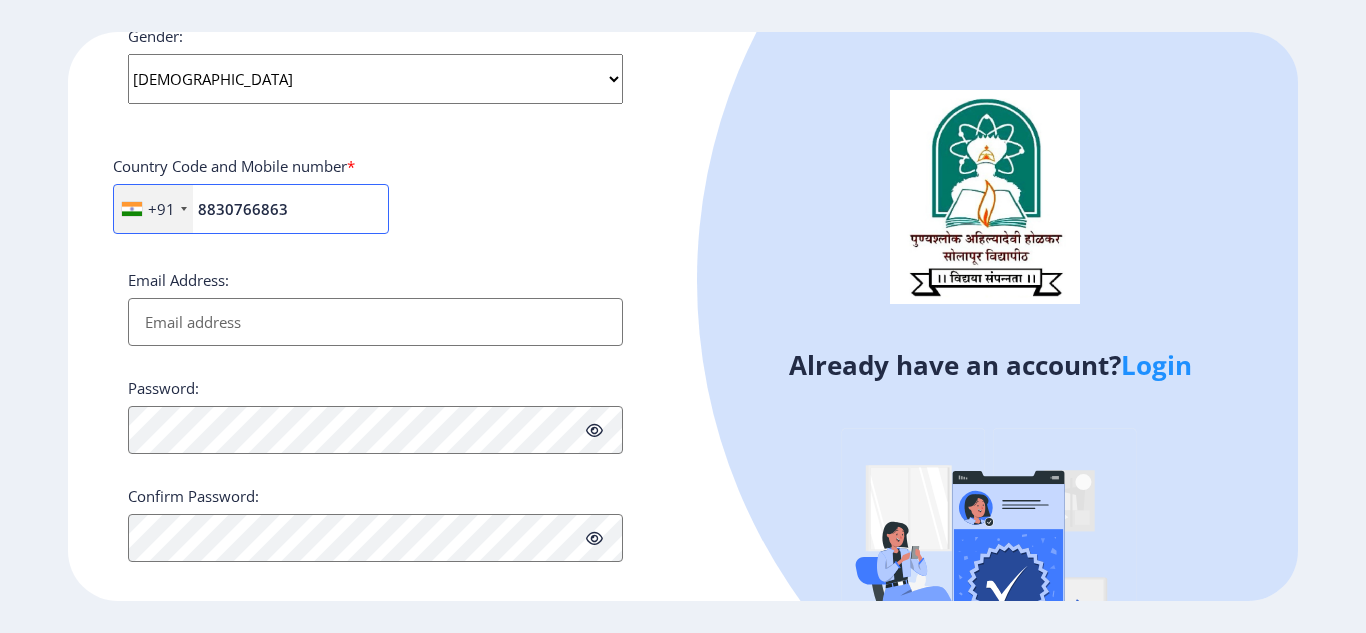 type on "8830766863" 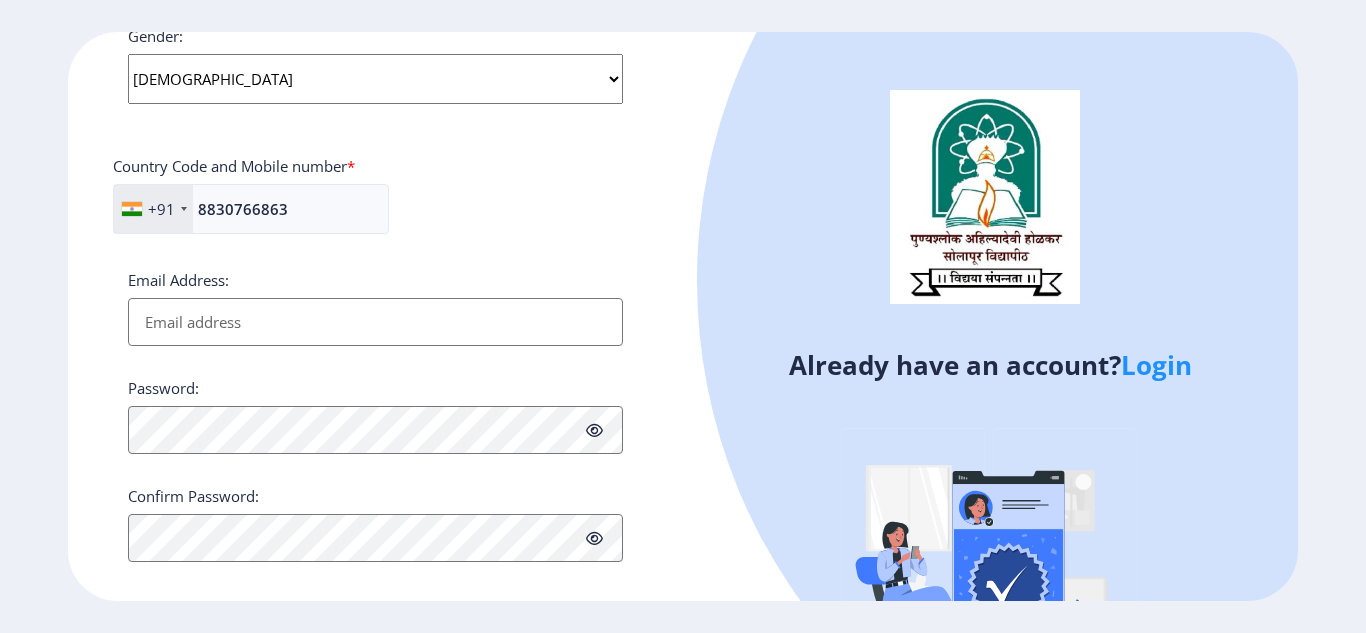 click on "Email Address:" at bounding box center [375, 322] 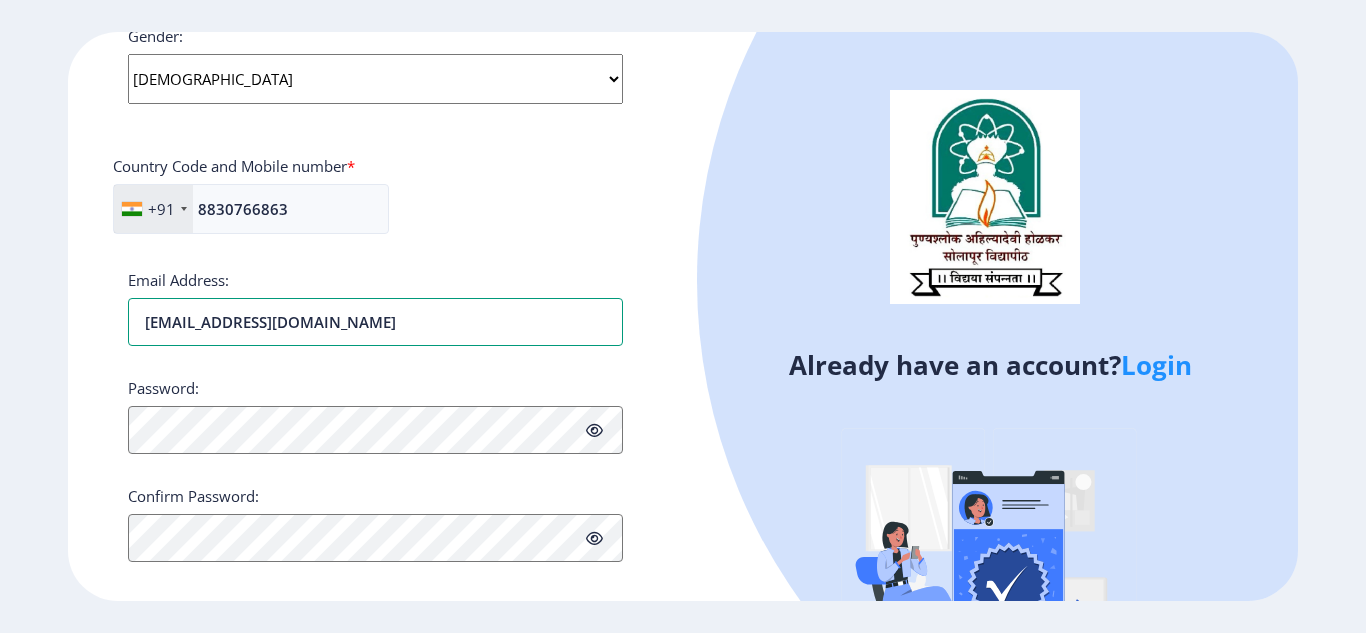 type on "[EMAIL_ADDRESS][DOMAIN_NAME]" 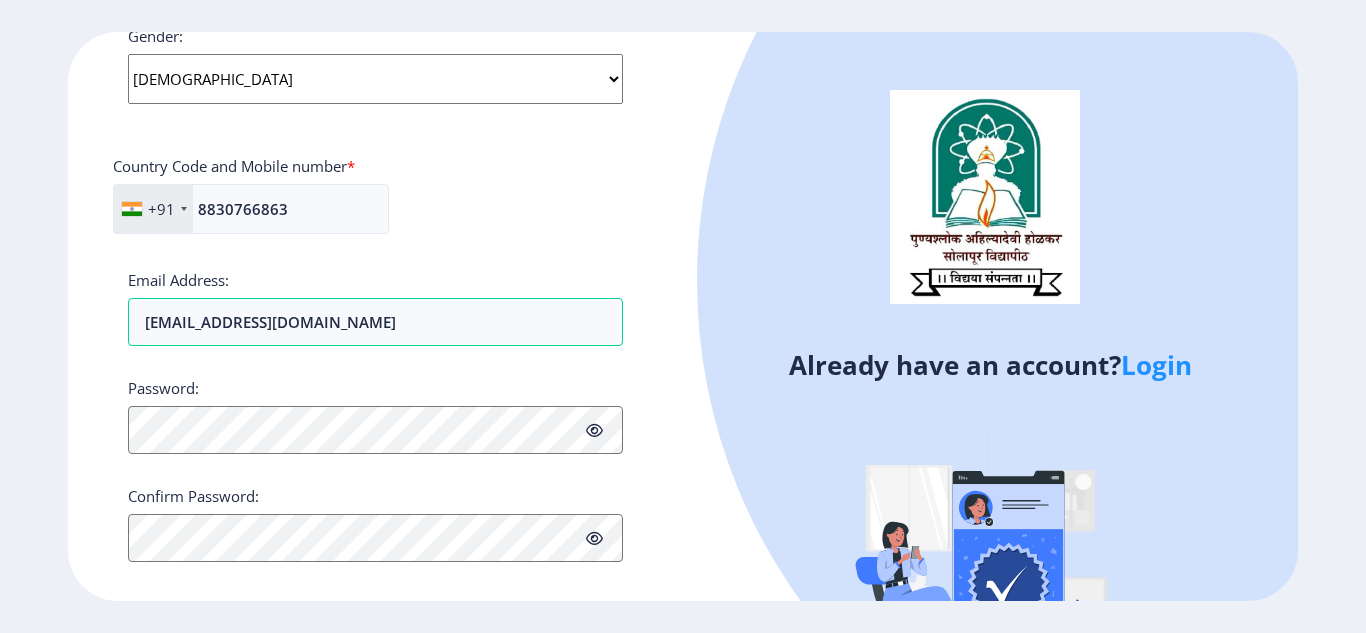 click on "Applicant First Name: Prapti Applicant Middle Name: Prasad Applicant Last Name: Velapurkar Mothers First Name: Swati Applicant Full Name : (As on marksheet) Velapurkar Prapti Prasad Aadhar Number :  201413092962 Gender: Select Gender Male Female Other  Country Code and Mobile number  *  +91 India (भारत) +91 Afghanistan (‫افغانستان‬‎) +93 Albania (Shqipëri) +355 Algeria (‫الجزائر‬‎) +213 American Samoa +1 Andorra +376 Angola +244 Anguilla +1 Antigua and Barbuda +1 Argentina +54 Armenia (Հայաստան) +374 Aruba +297 Australia +61 Austria (Österreich) +43 Azerbaijan (Azərbaycan) +994 Bahamas +1 Bahrain (‫البحرين‬‎) +973 Bangladesh (বাংলাদেশ) +880 Barbados +1 Belarus (Беларусь) +375 Belgium (België) +32 Belize +501 Benin (Bénin) +229 Bermuda +1 Bhutan (འབྲུག) +975 Bolivia +591 Bosnia and Herzegovina (Босна и Херцеговина) +387 Botswana +267 Brazil (Brasil) +55 British Indian Ocean Territory +246 +1 Brunei" 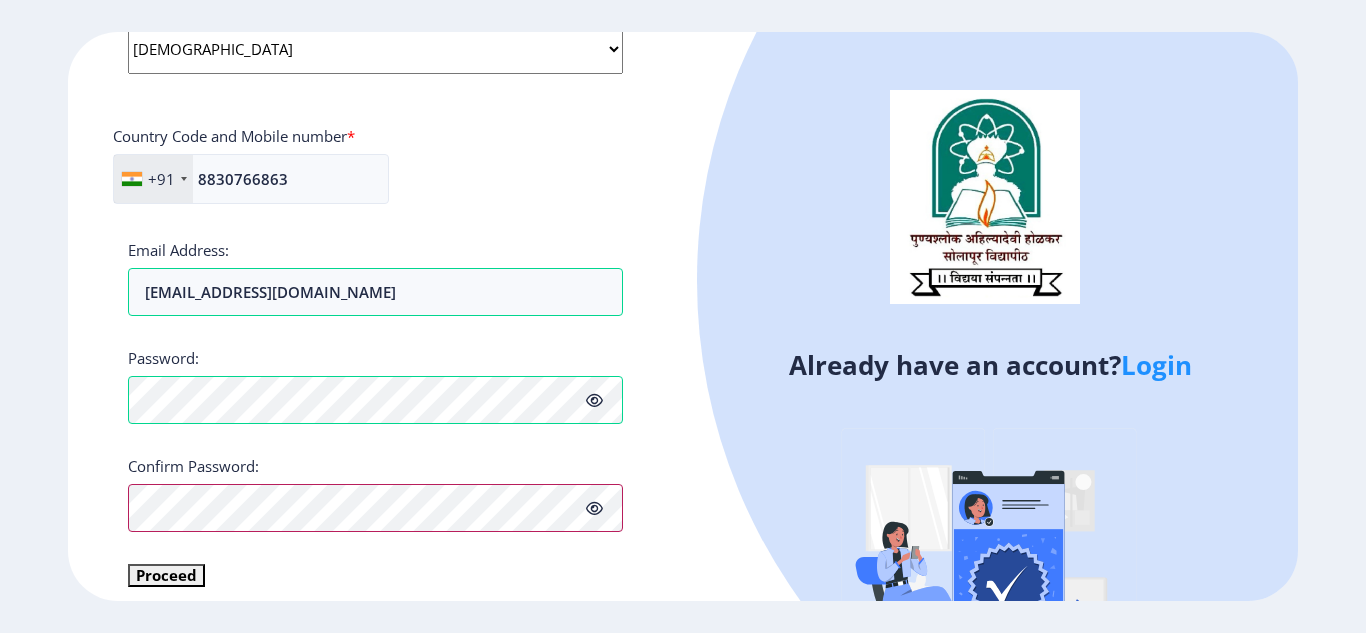 scroll, scrollTop: 846, scrollLeft: 0, axis: vertical 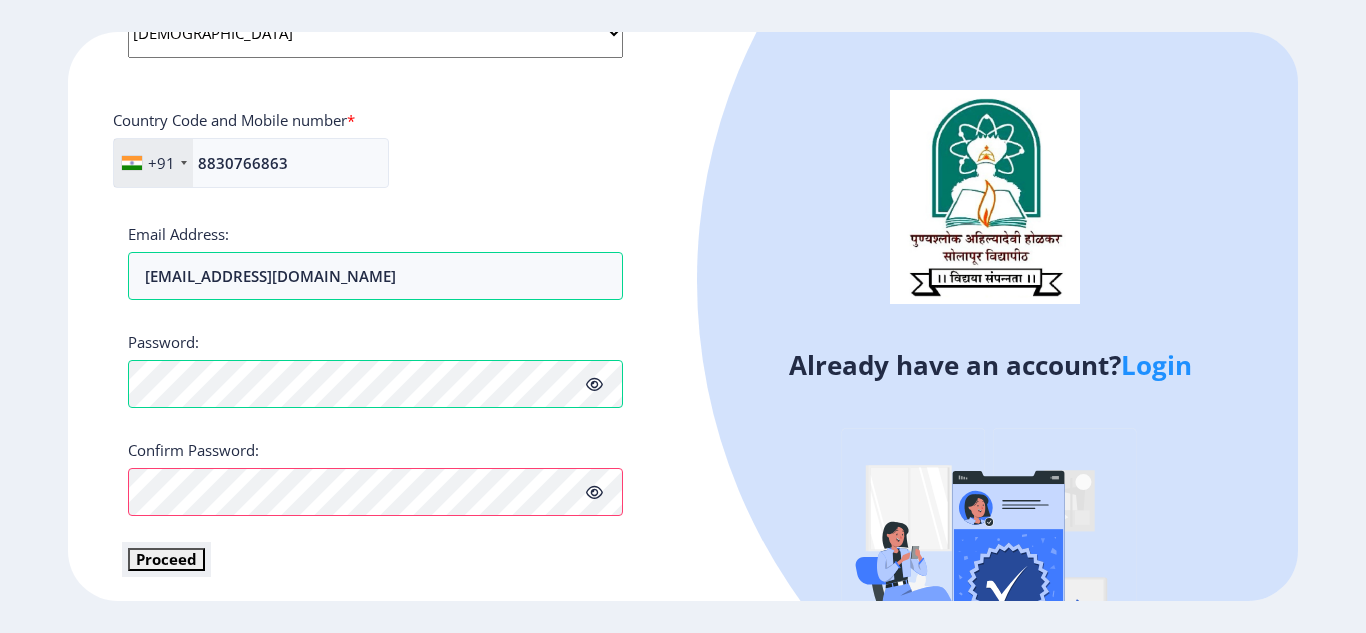 click on "Proceed" 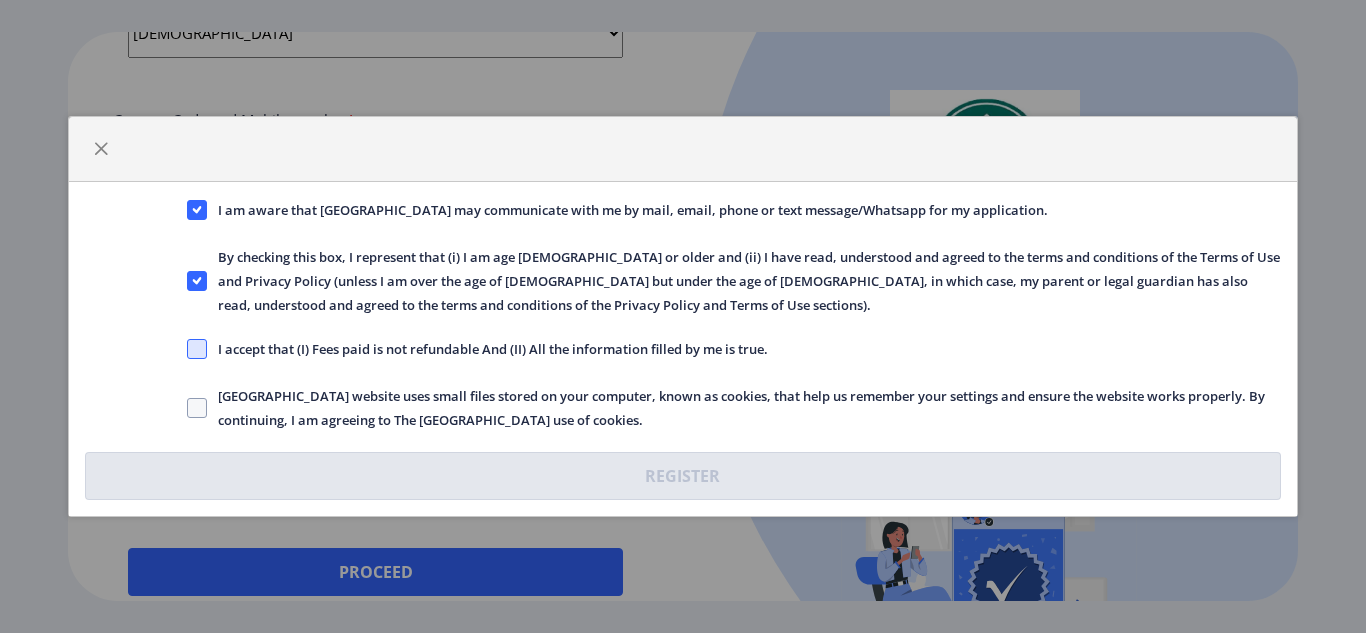 click 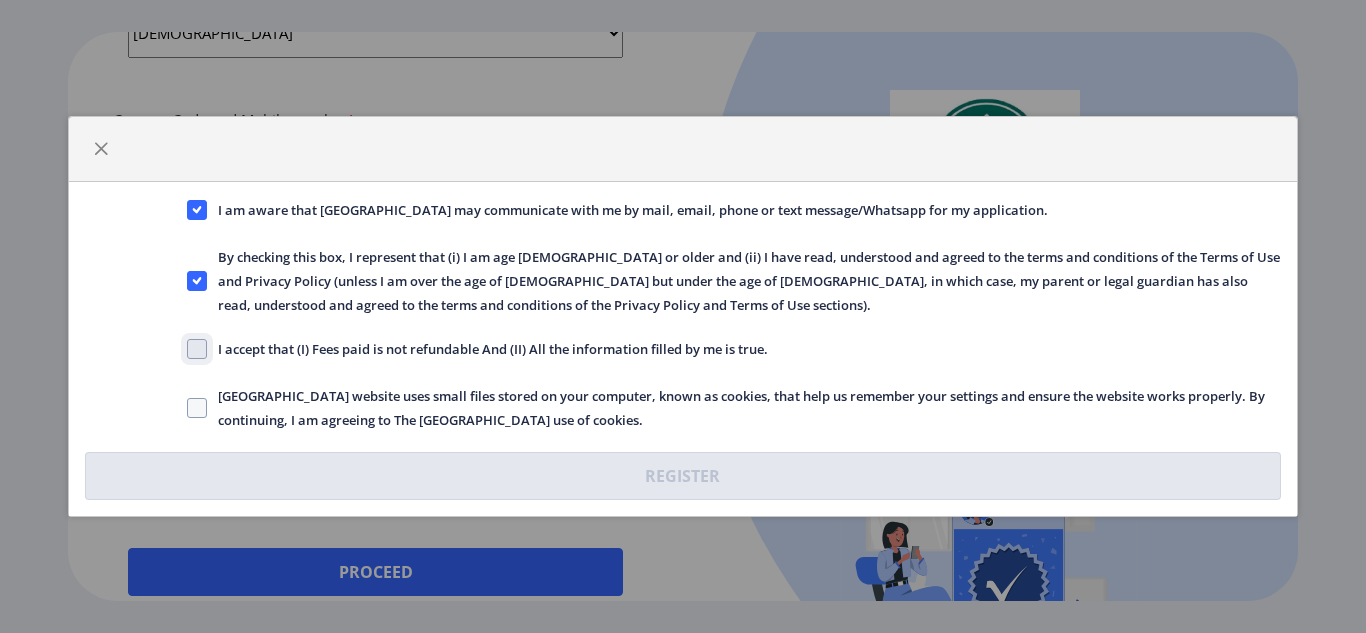 click on "I accept that (I) Fees paid is not refundable And (II) All the information filled by me is true." 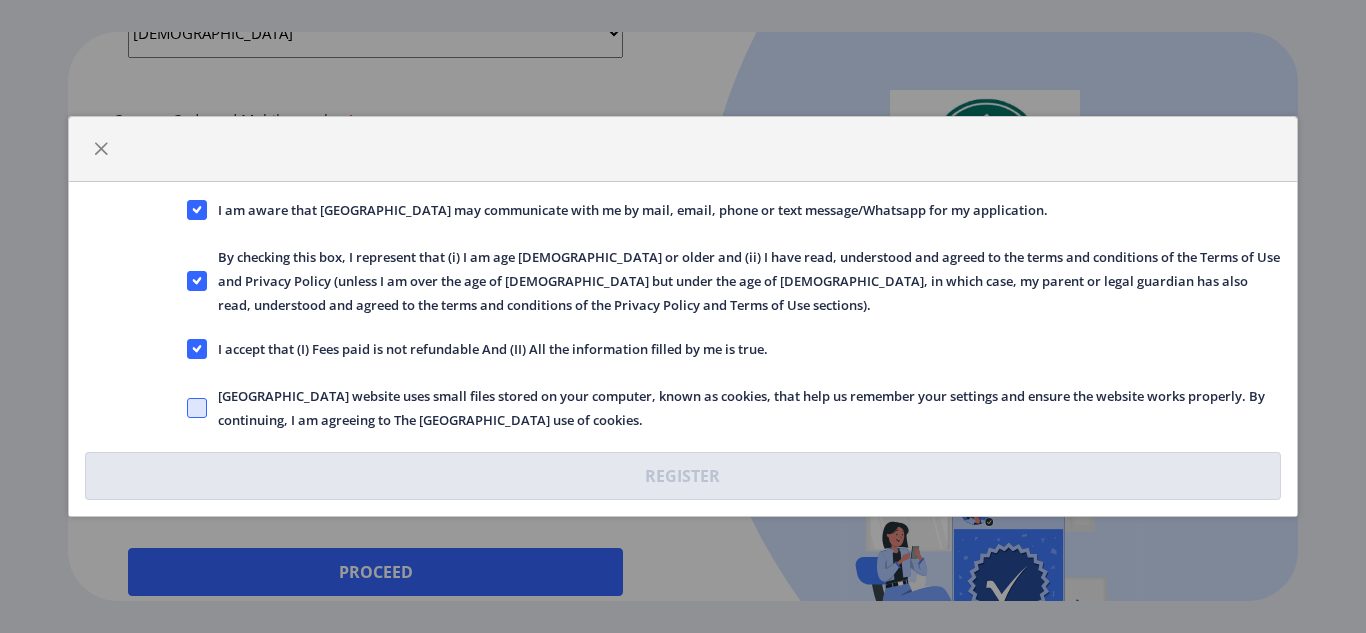 click 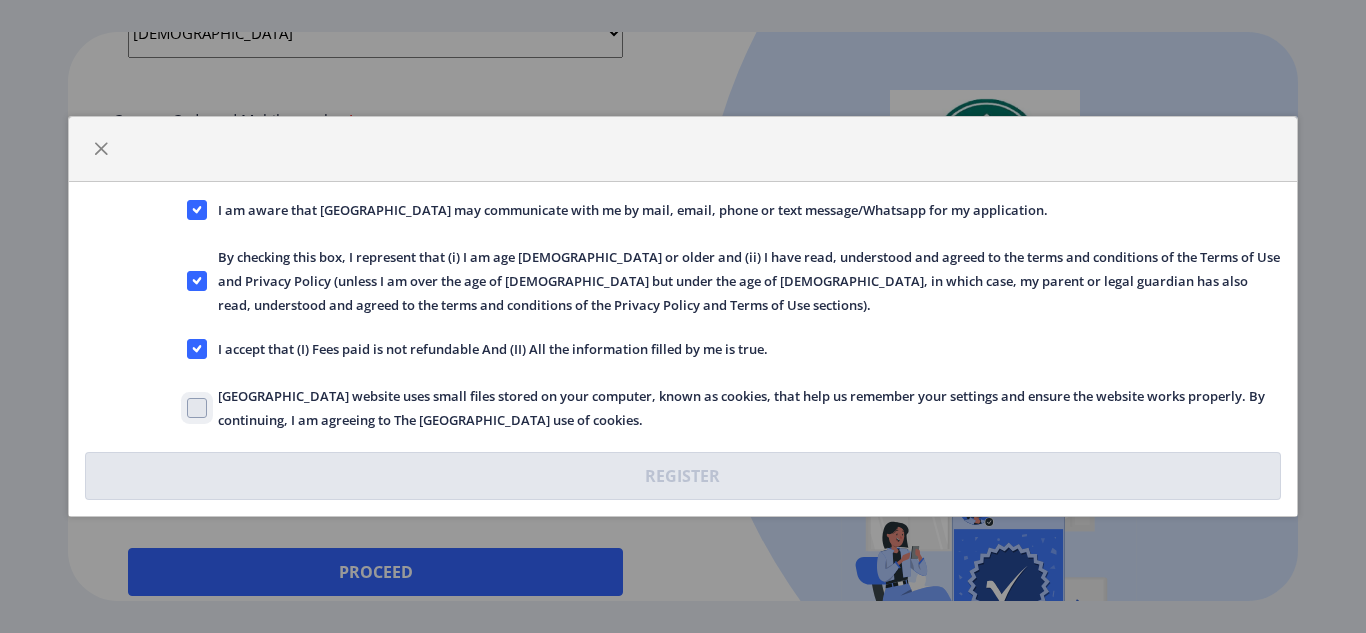 click on "Solapur University website uses small files stored on your computer, known as cookies, that help us remember your settings and ensure the website works properly. By continuing, I am agreeing to The Solapur University use of cookies." 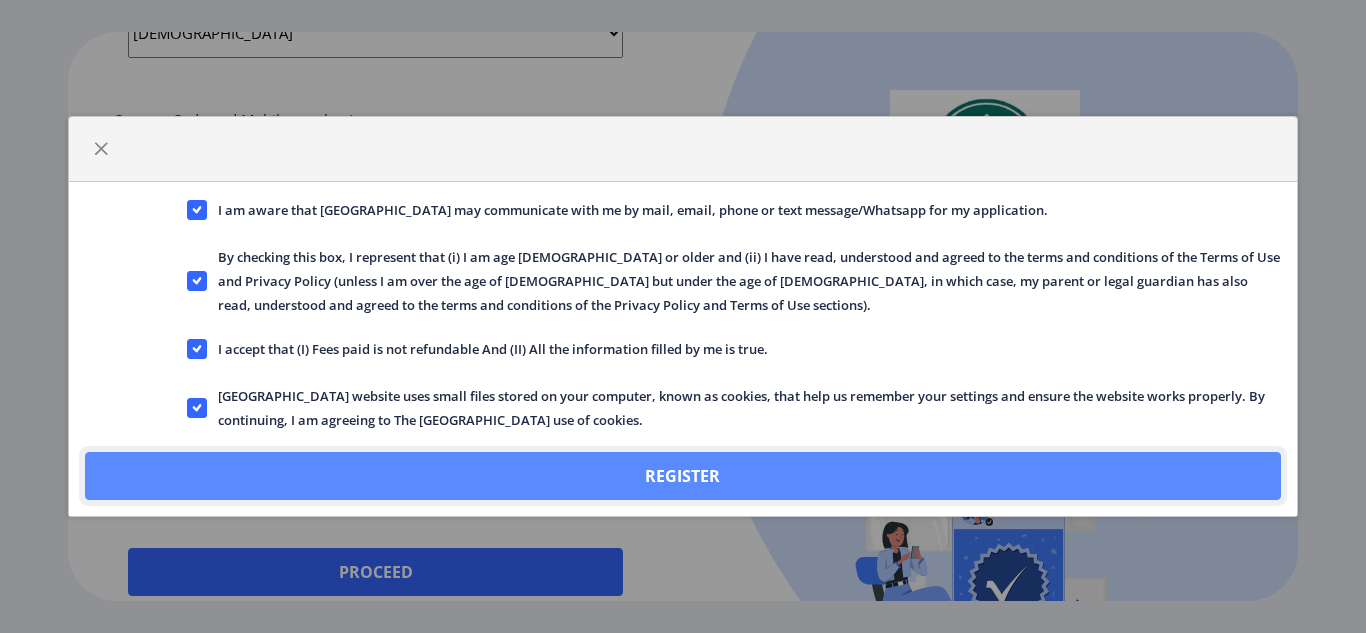 click on "Register" 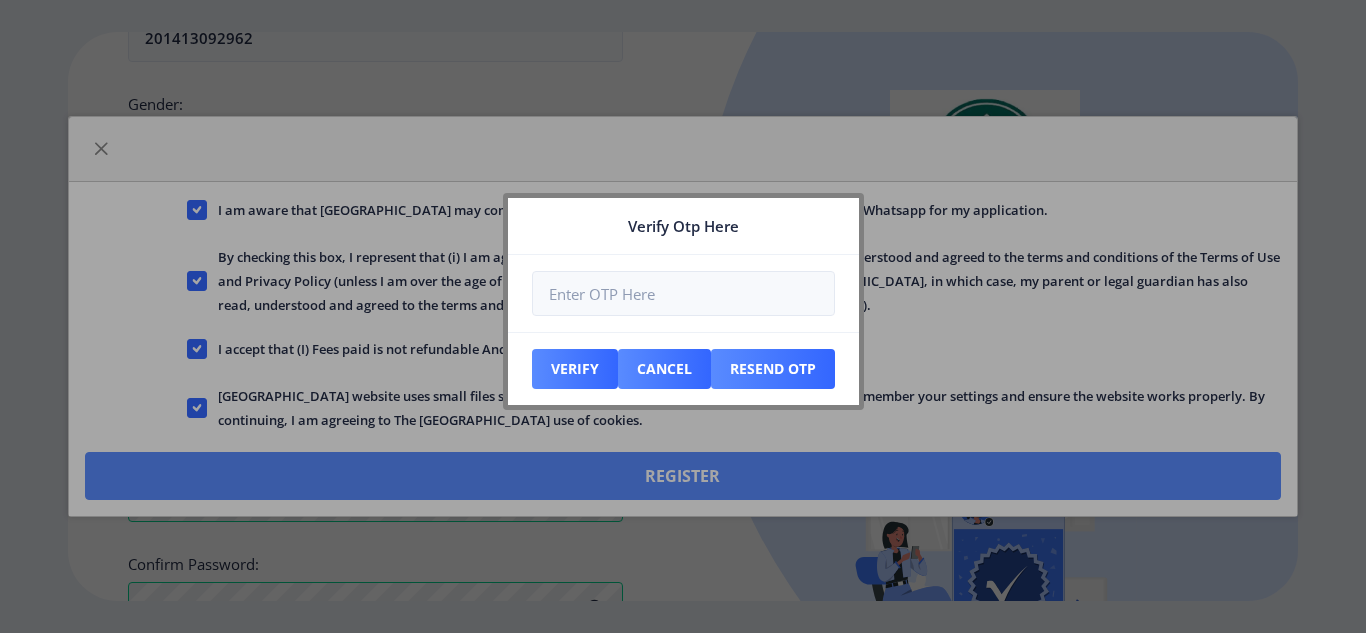 scroll, scrollTop: 960, scrollLeft: 0, axis: vertical 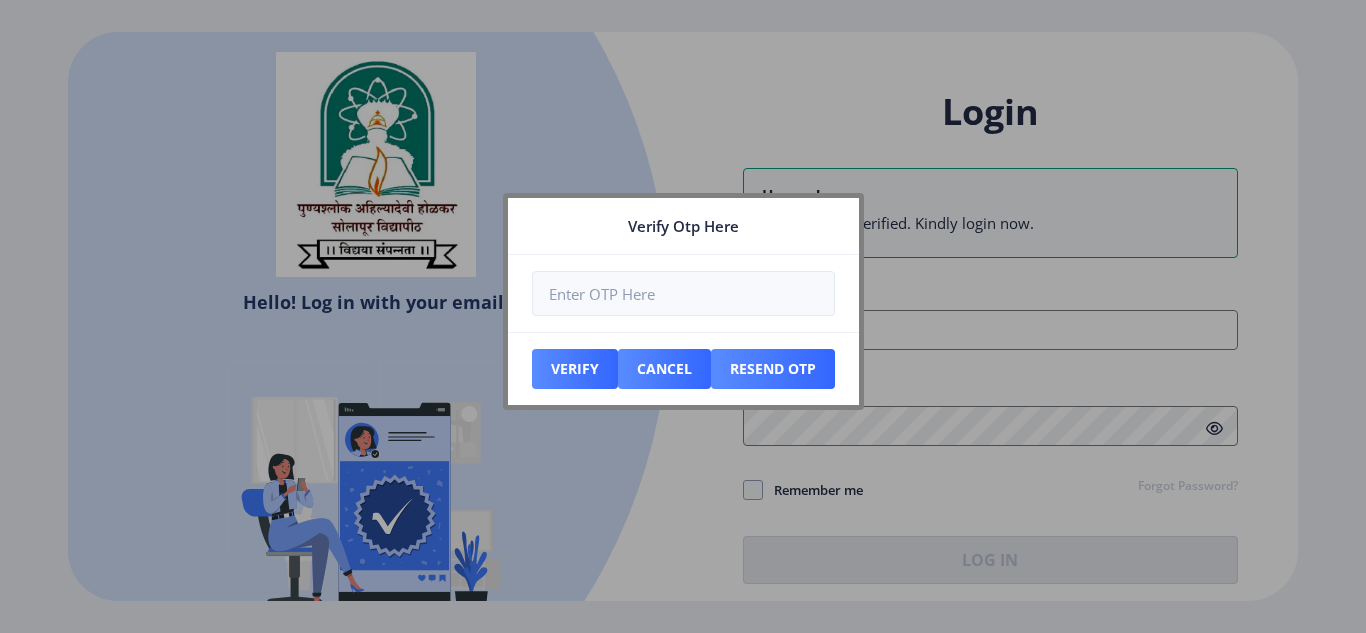 type on "[EMAIL_ADDRESS][DOMAIN_NAME]" 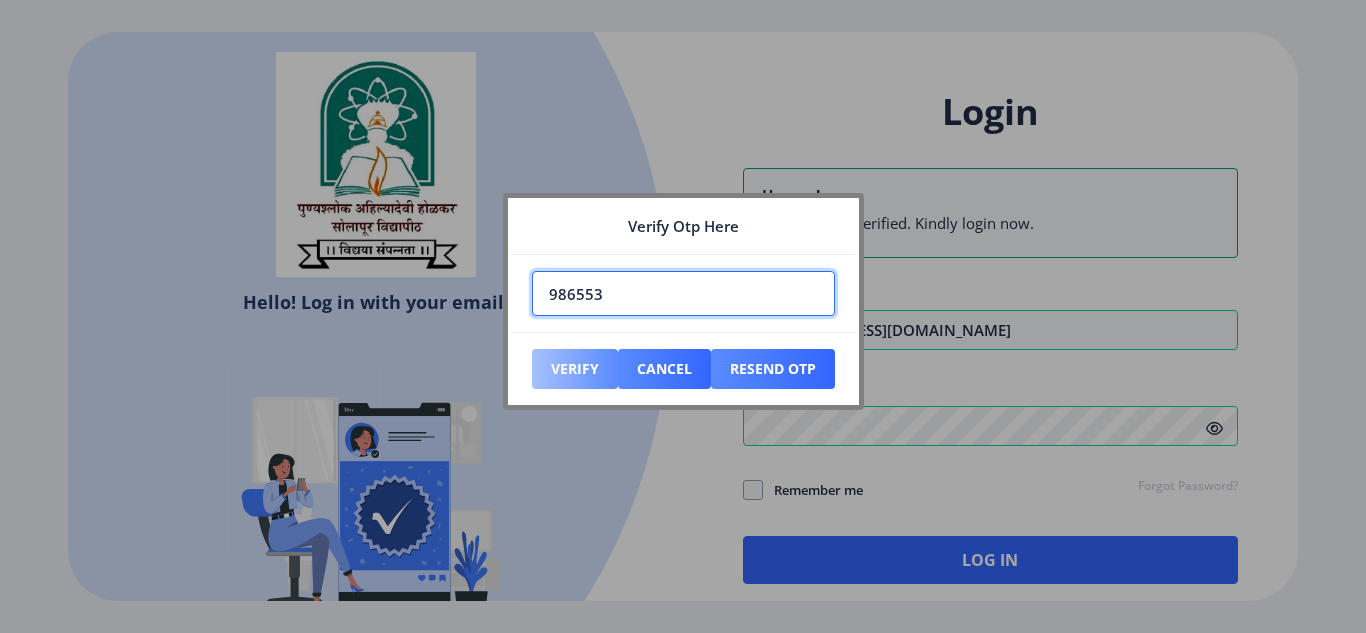 type on "986553" 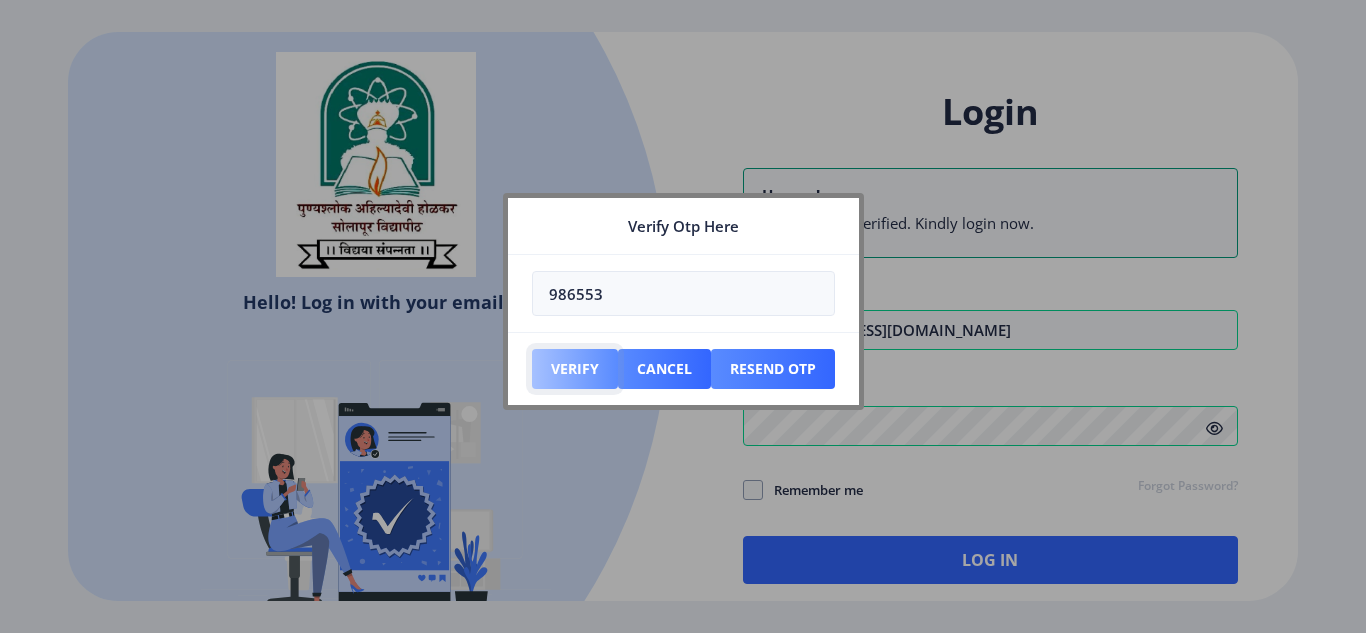 click on "Verify" at bounding box center (575, 369) 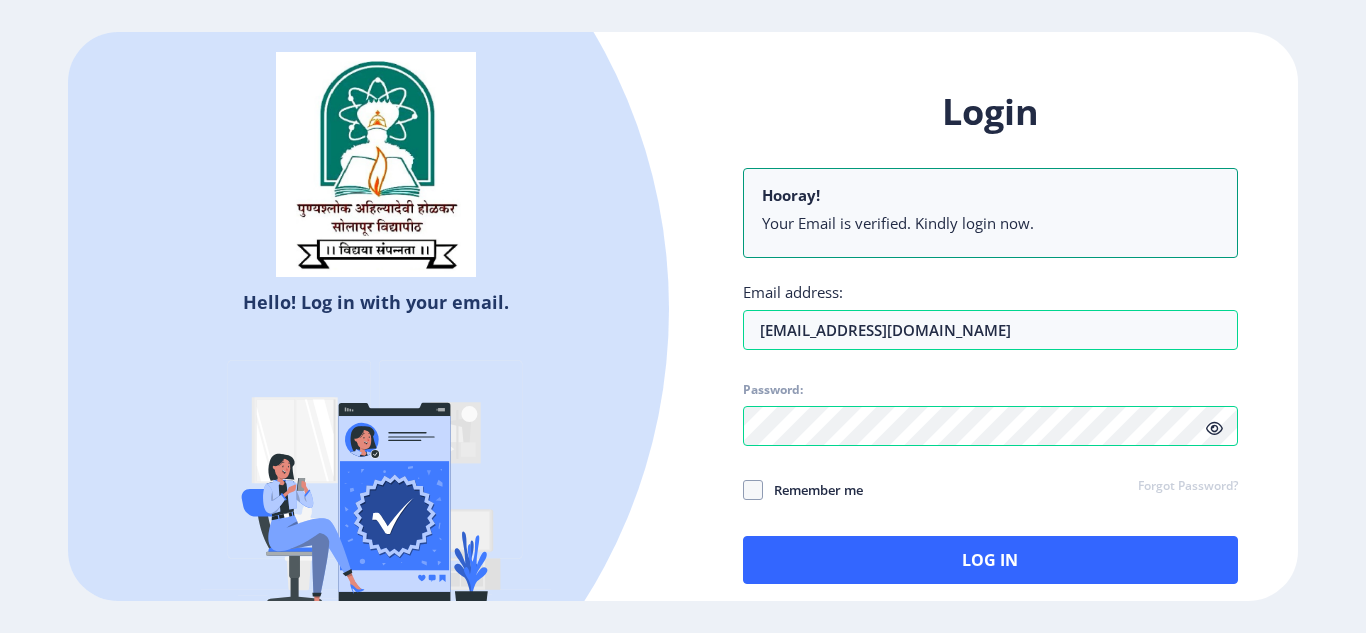 click 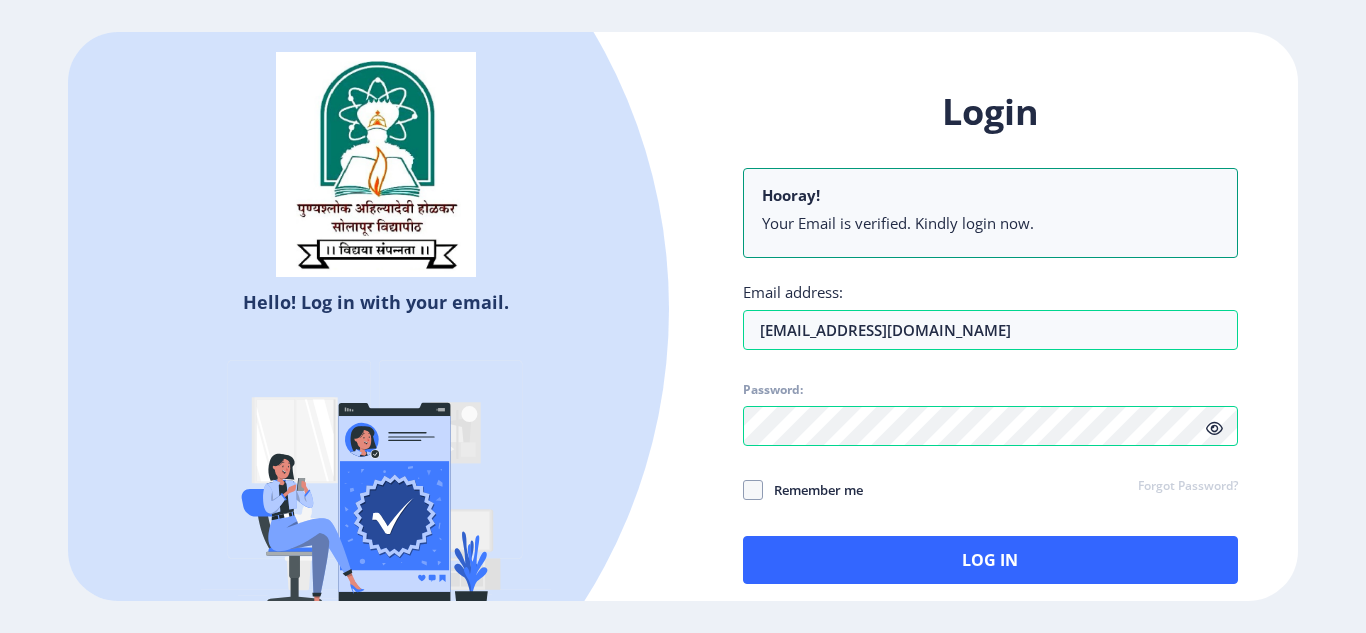 click 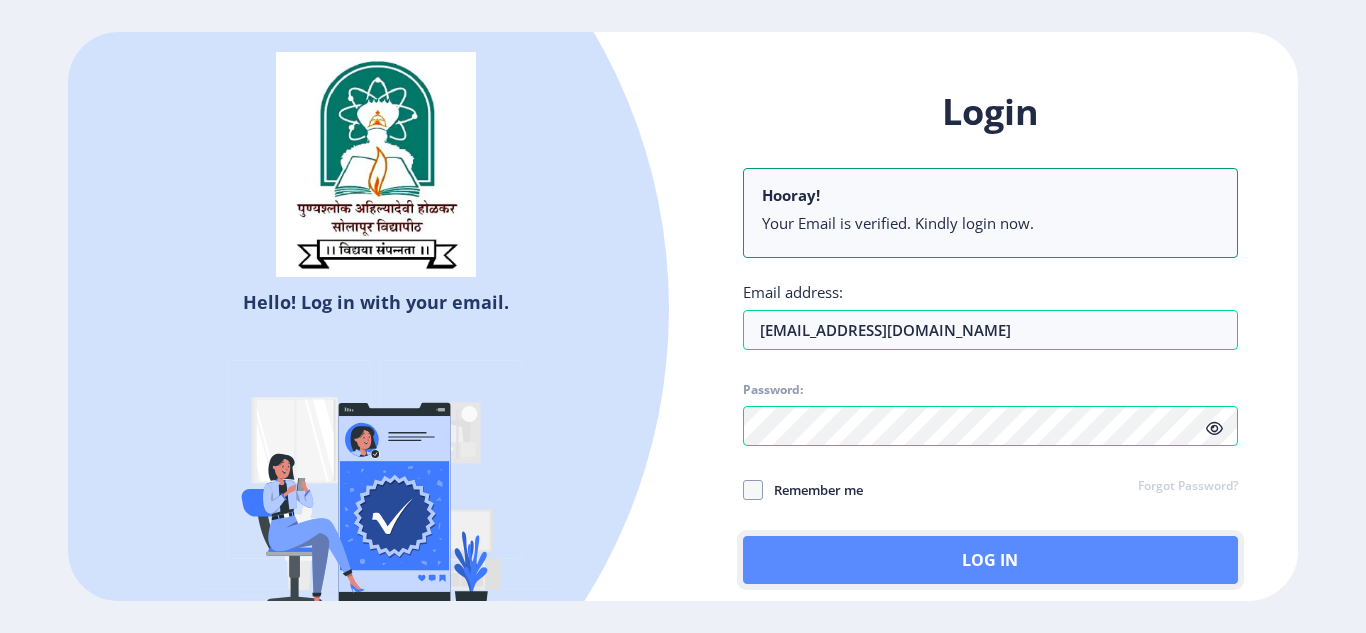 click on "Log In" 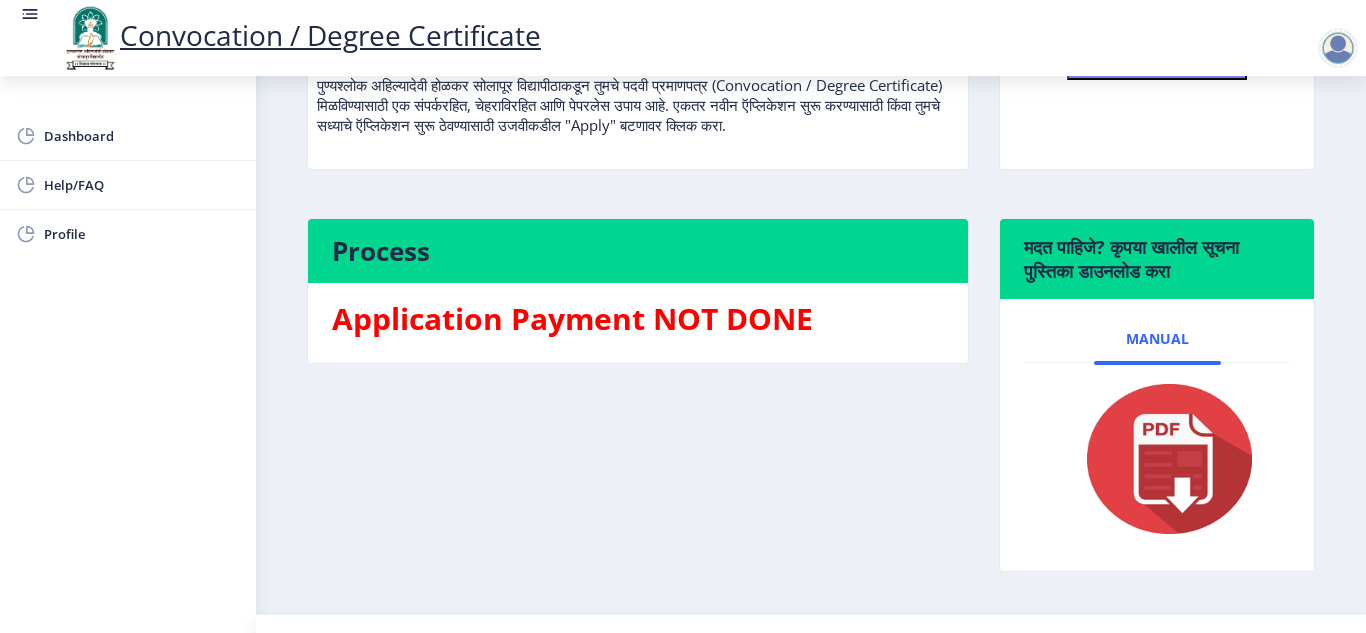 scroll, scrollTop: 300, scrollLeft: 0, axis: vertical 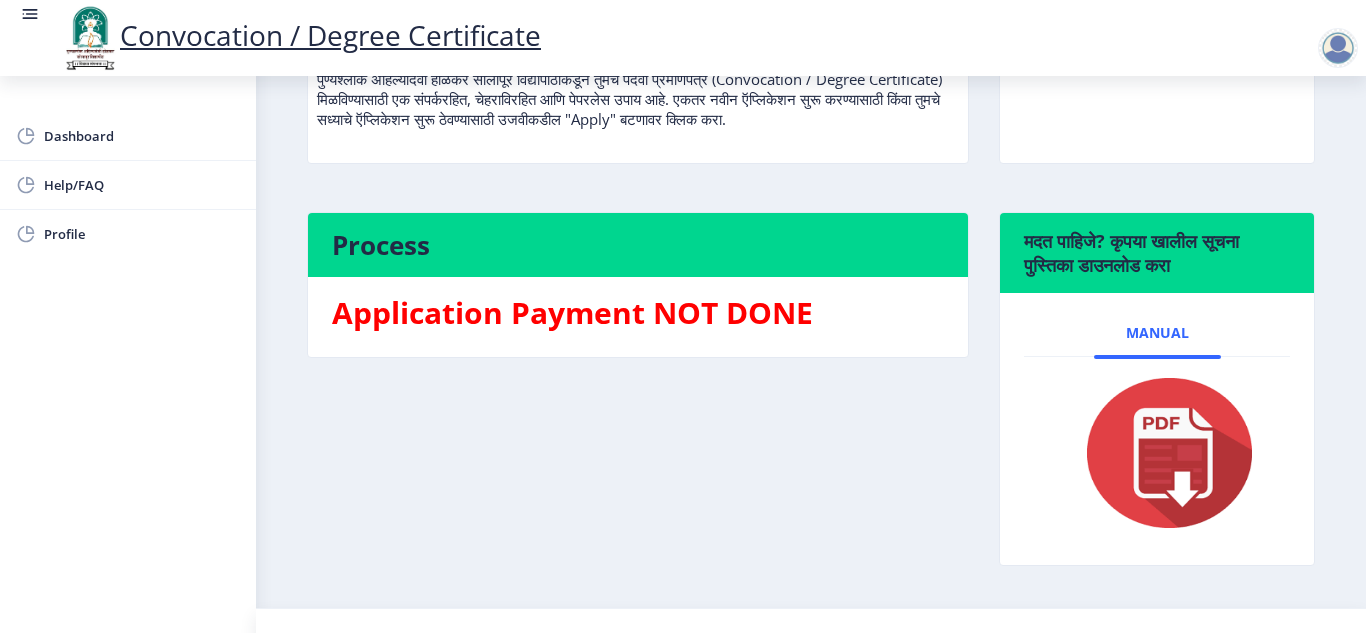click 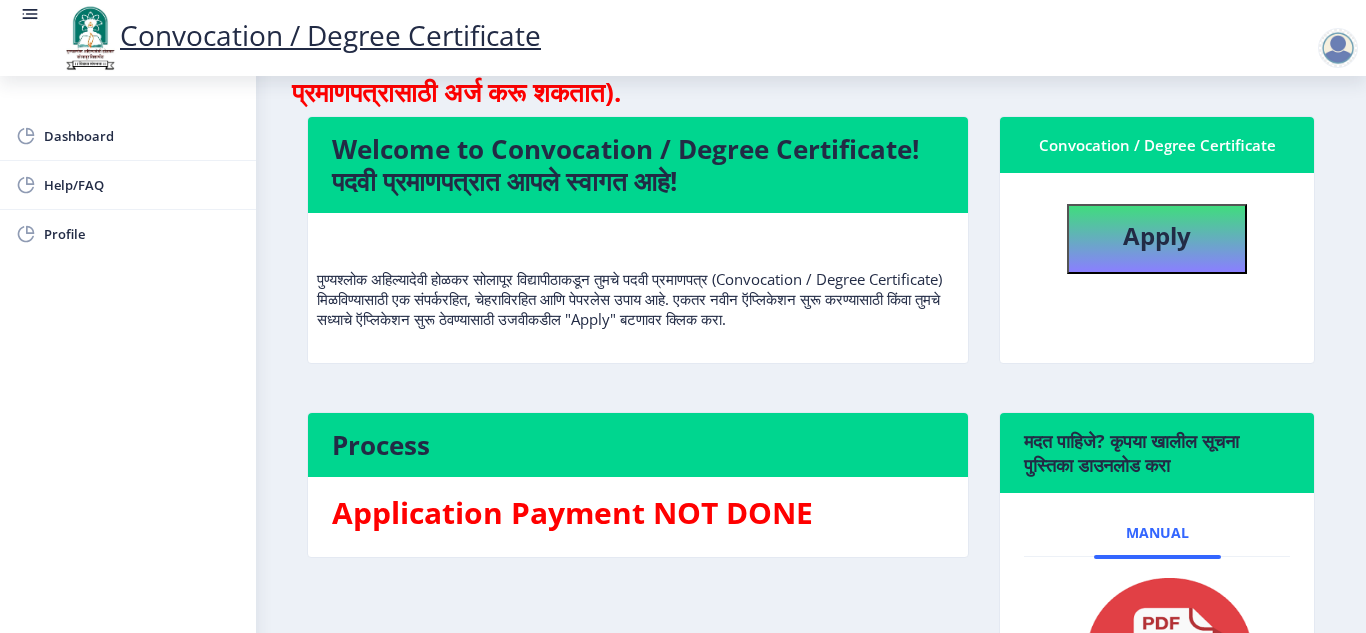 scroll, scrollTop: 0, scrollLeft: 0, axis: both 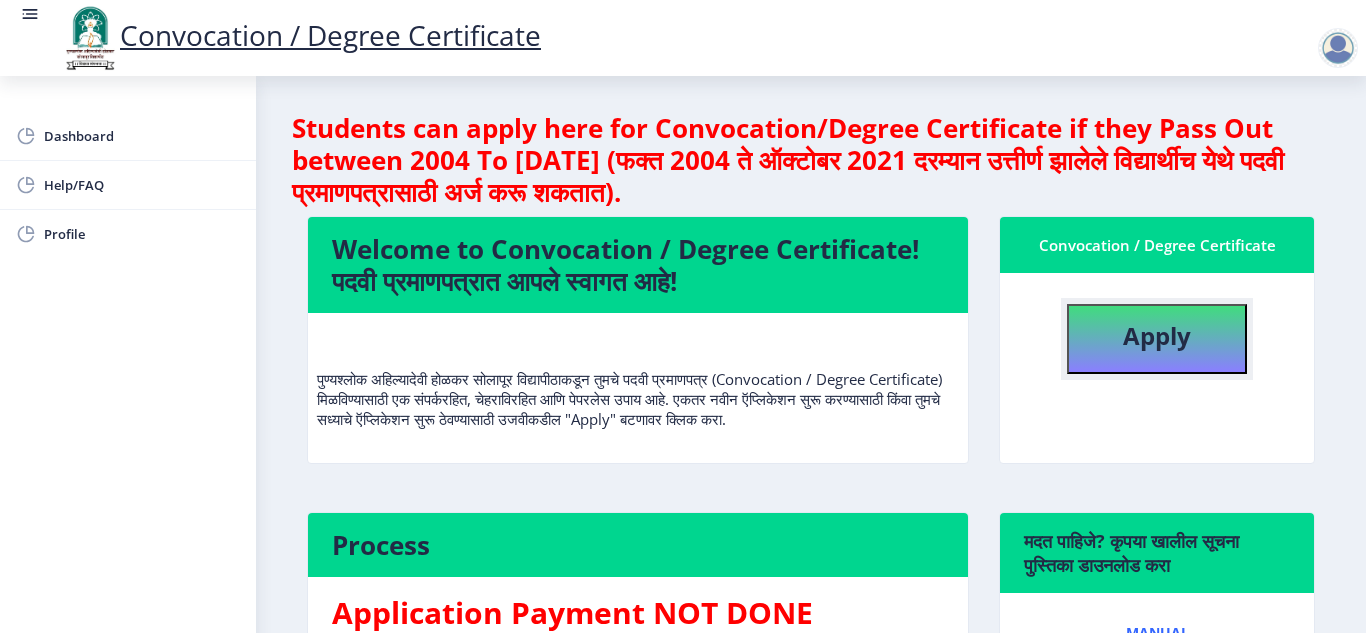 click on "Apply" 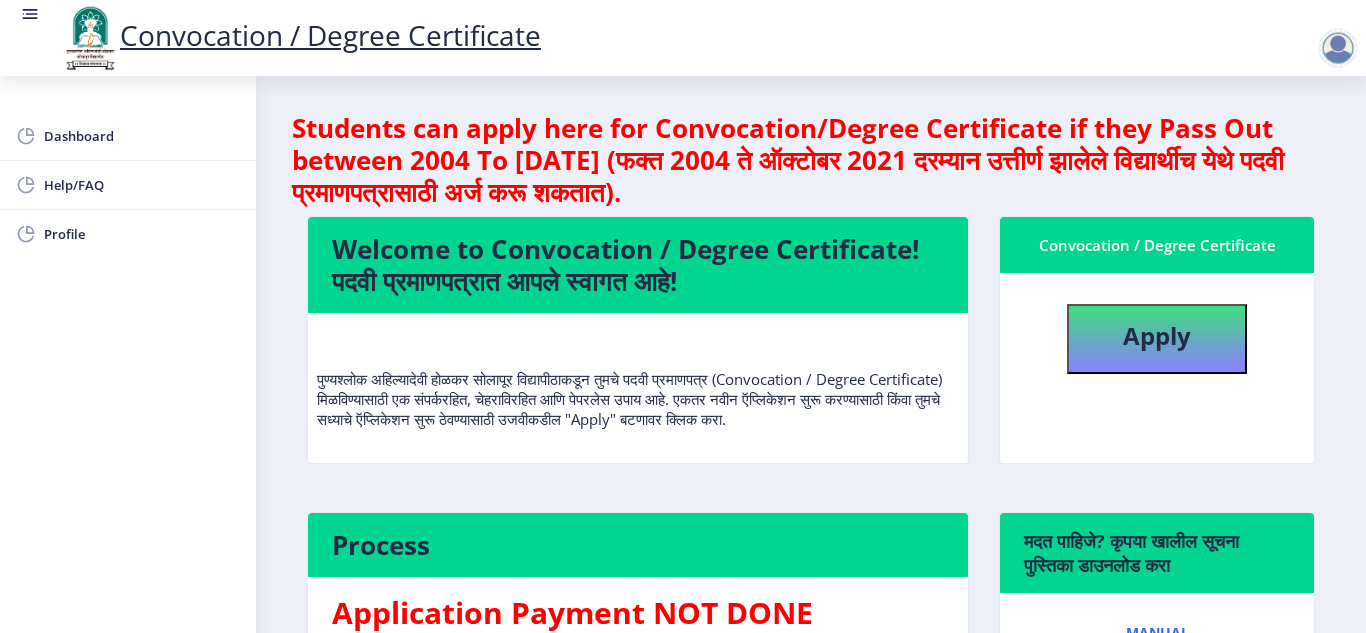 select 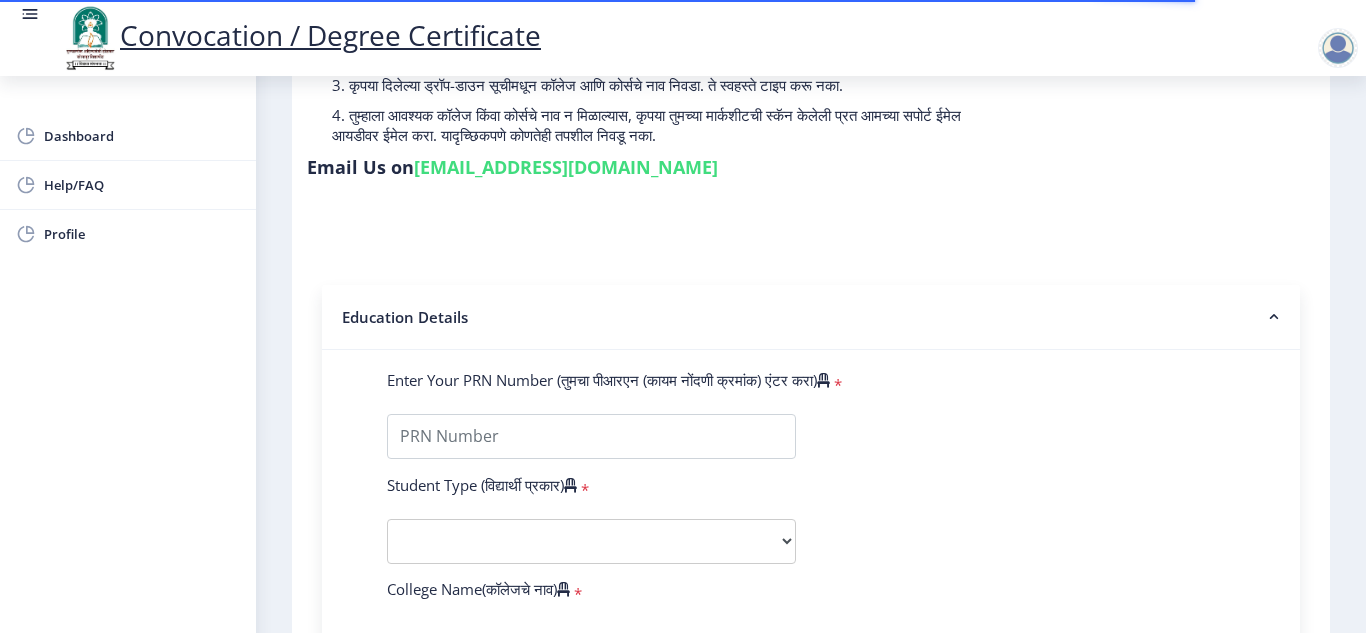 scroll, scrollTop: 300, scrollLeft: 0, axis: vertical 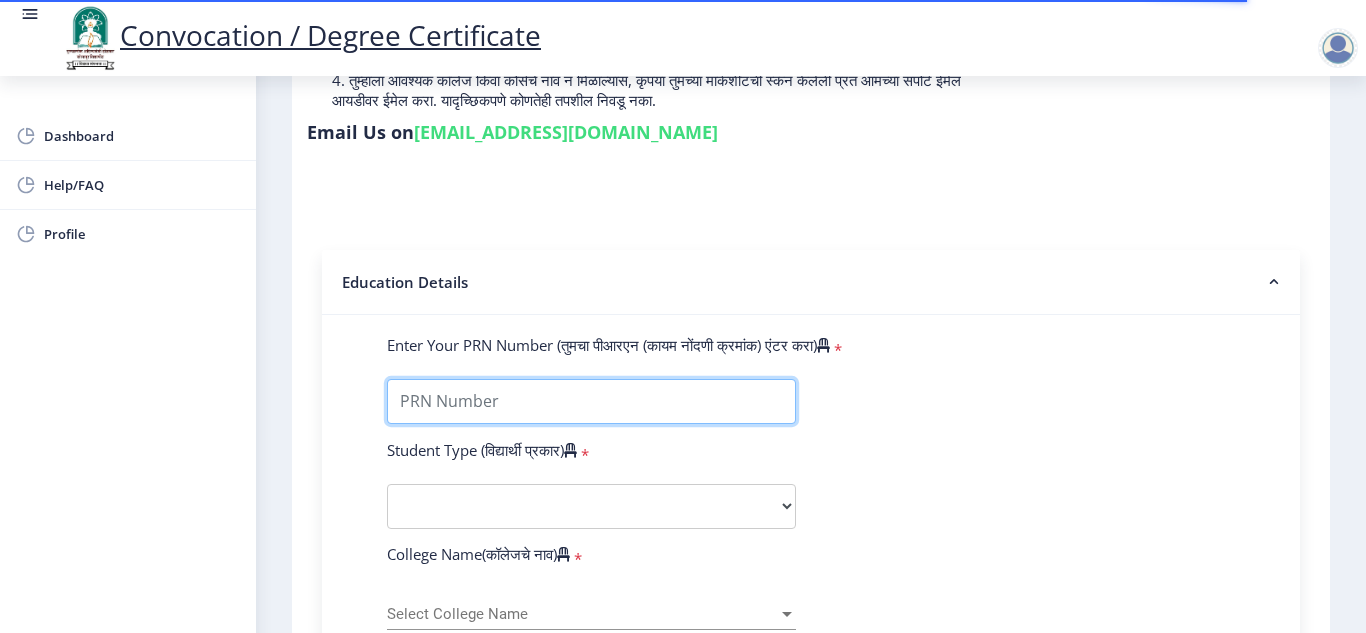 click on "Enter Your PRN Number (तुमचा पीआरएन (कायम नोंदणी क्रमांक) एंटर करा)" at bounding box center [591, 401] 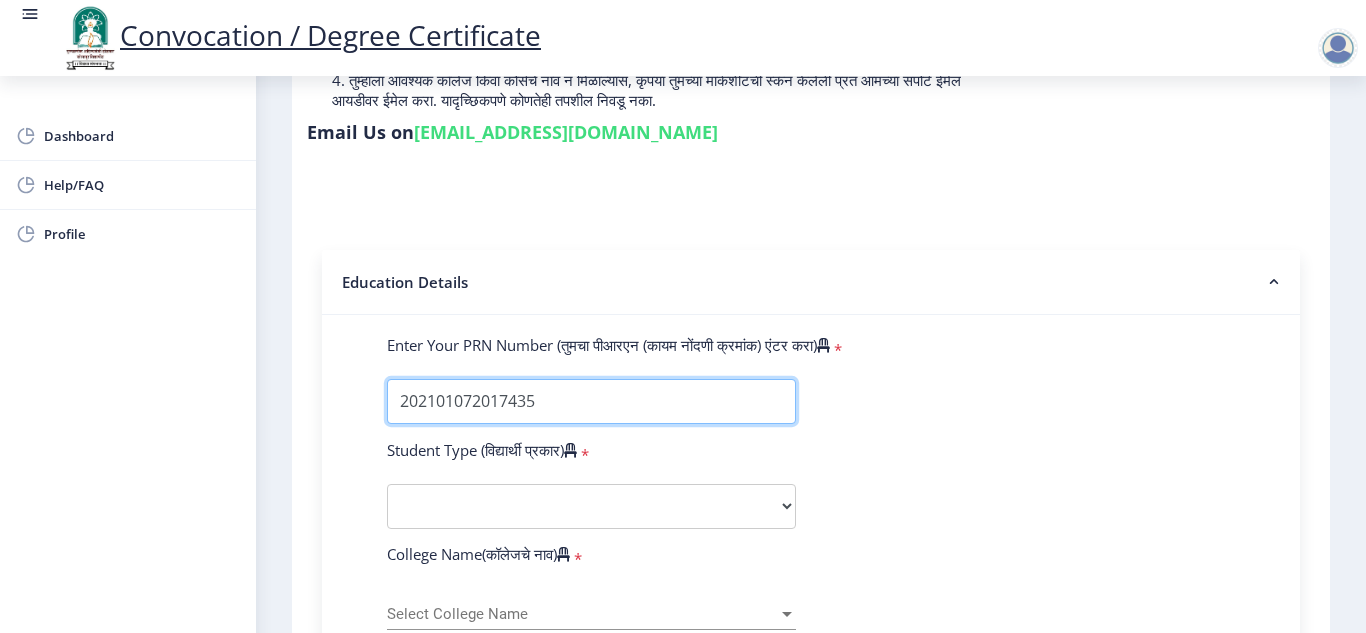 scroll, scrollTop: 400, scrollLeft: 0, axis: vertical 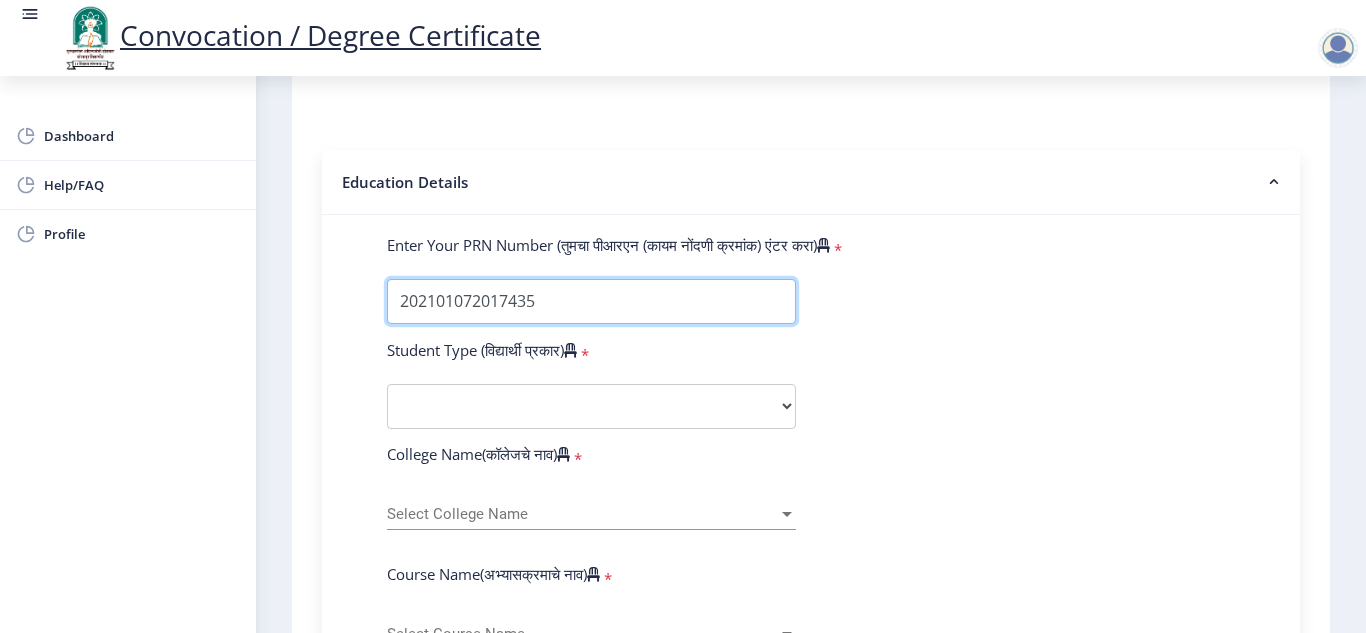 type on "202101072017435" 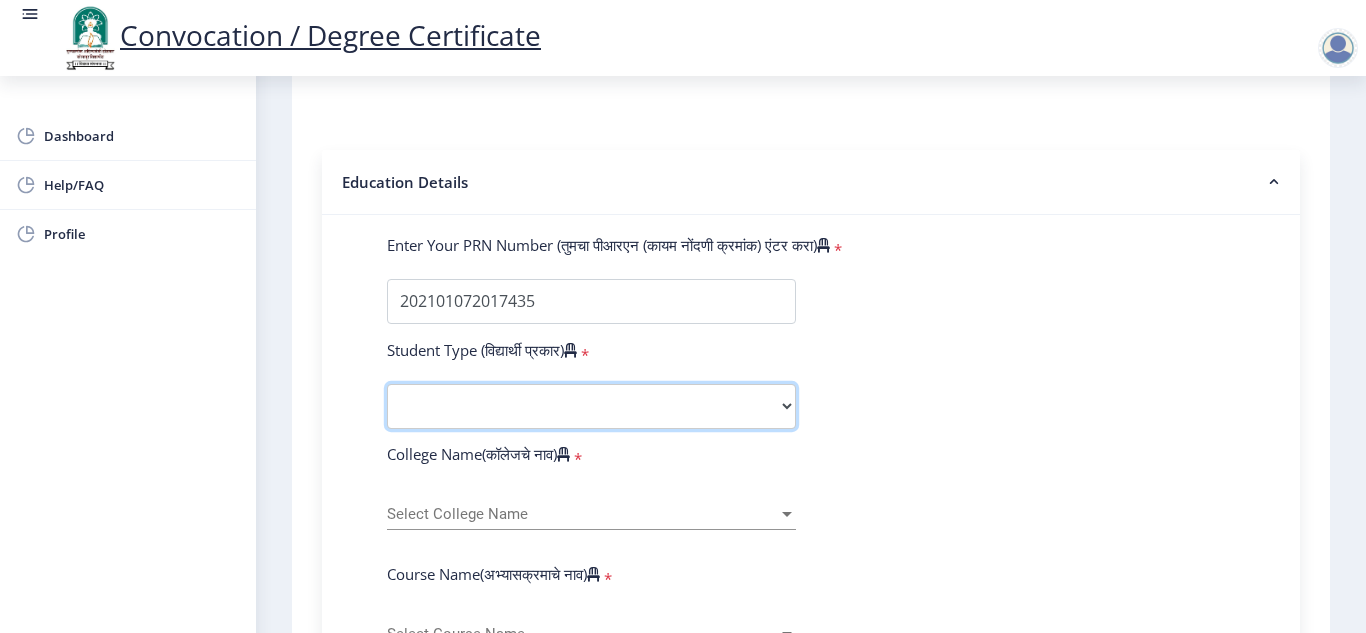 click on "Select Student Type Regular External" at bounding box center (591, 406) 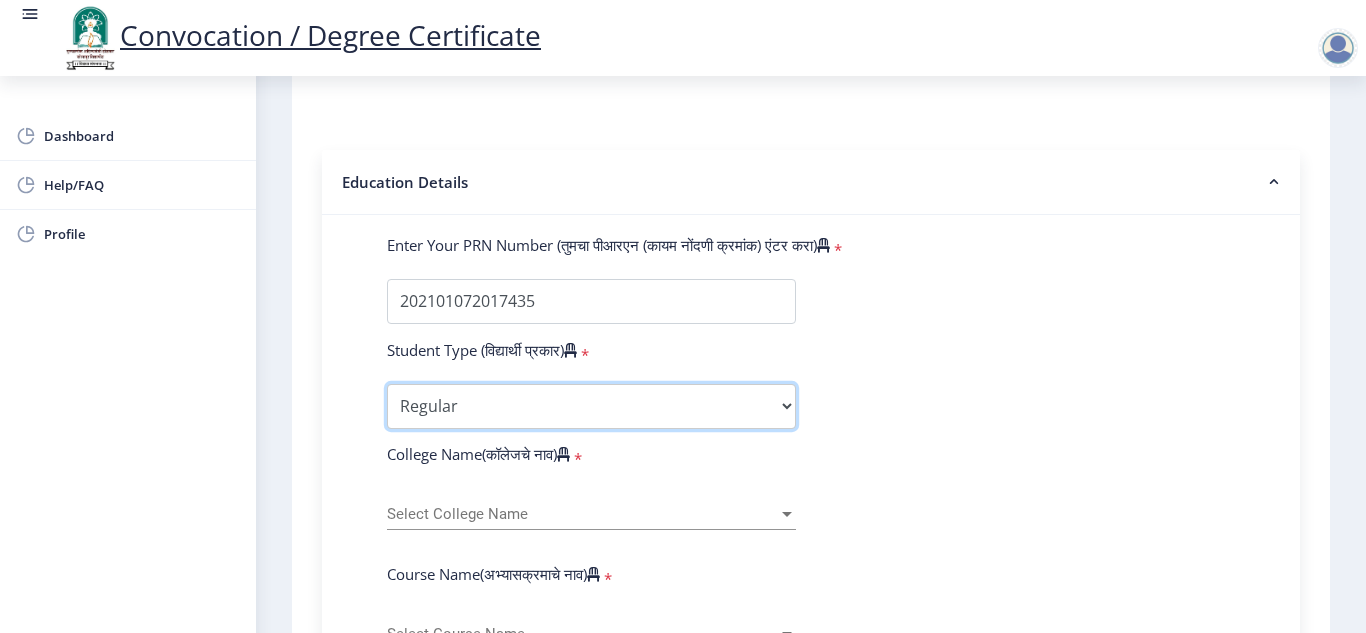 click on "Select Student Type Regular External" at bounding box center [591, 406] 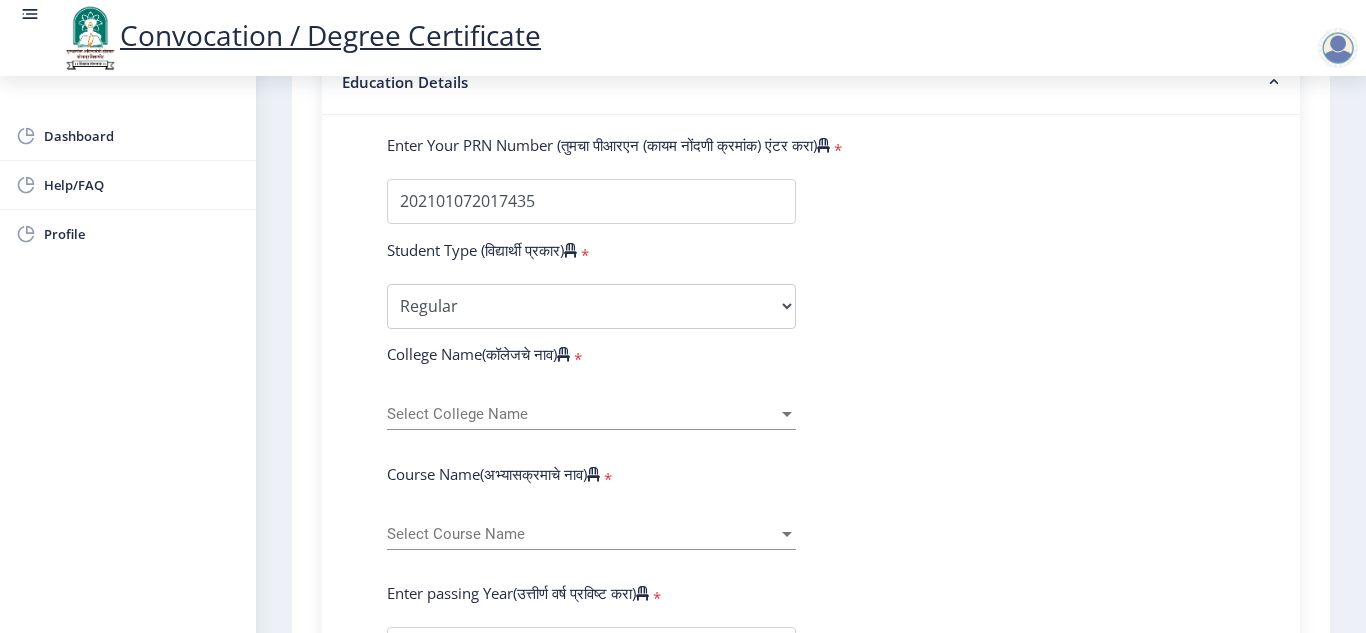 click on "Select College Name" at bounding box center (582, 414) 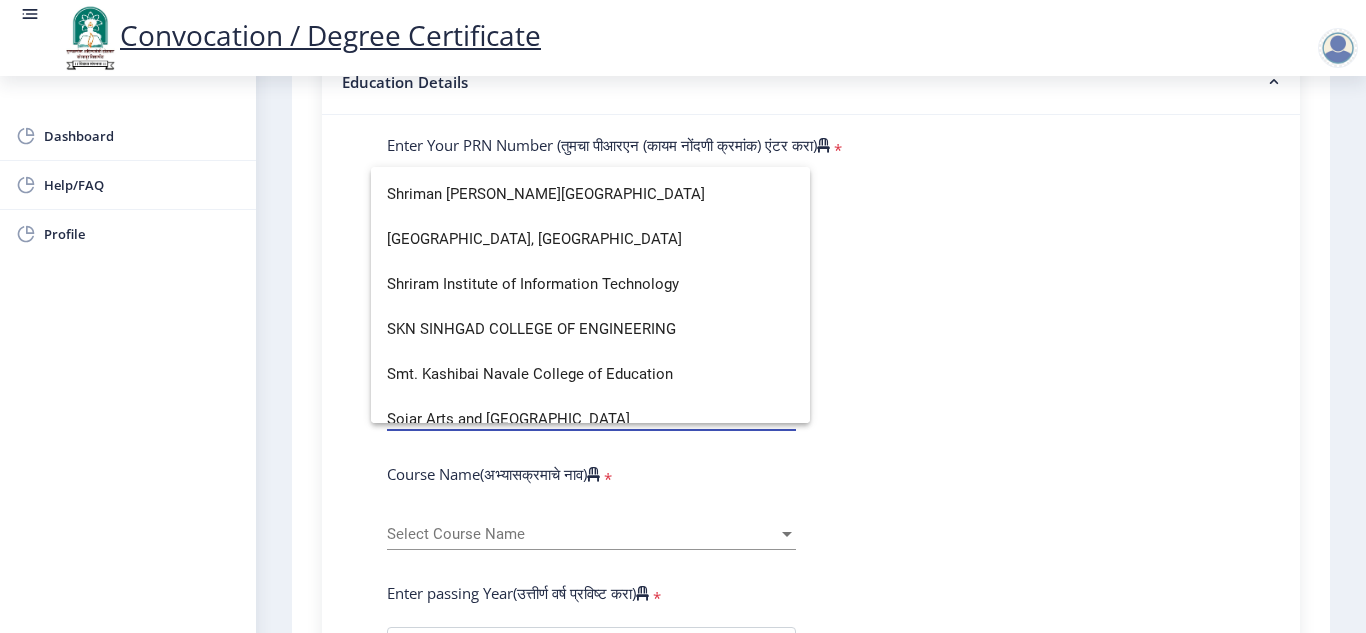 scroll, scrollTop: 5900, scrollLeft: 0, axis: vertical 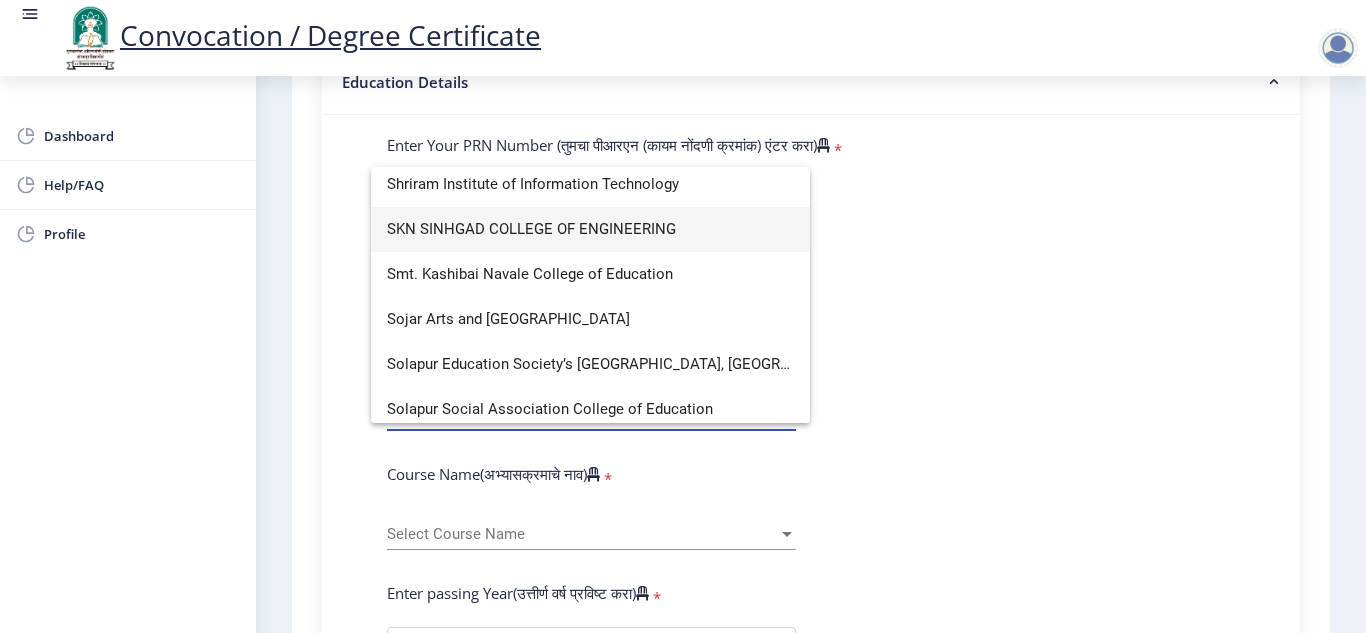 click on "SKN SINHGAD COLLEGE OF ENGINEERING" at bounding box center (590, 229) 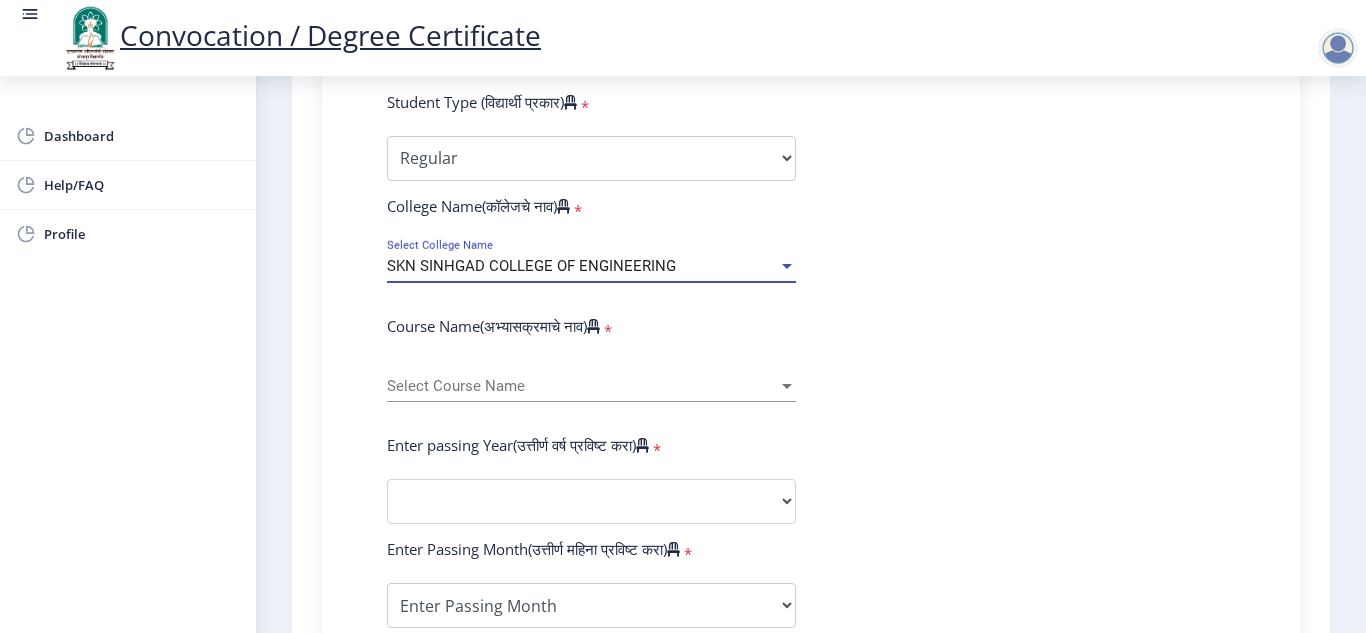 scroll, scrollTop: 700, scrollLeft: 0, axis: vertical 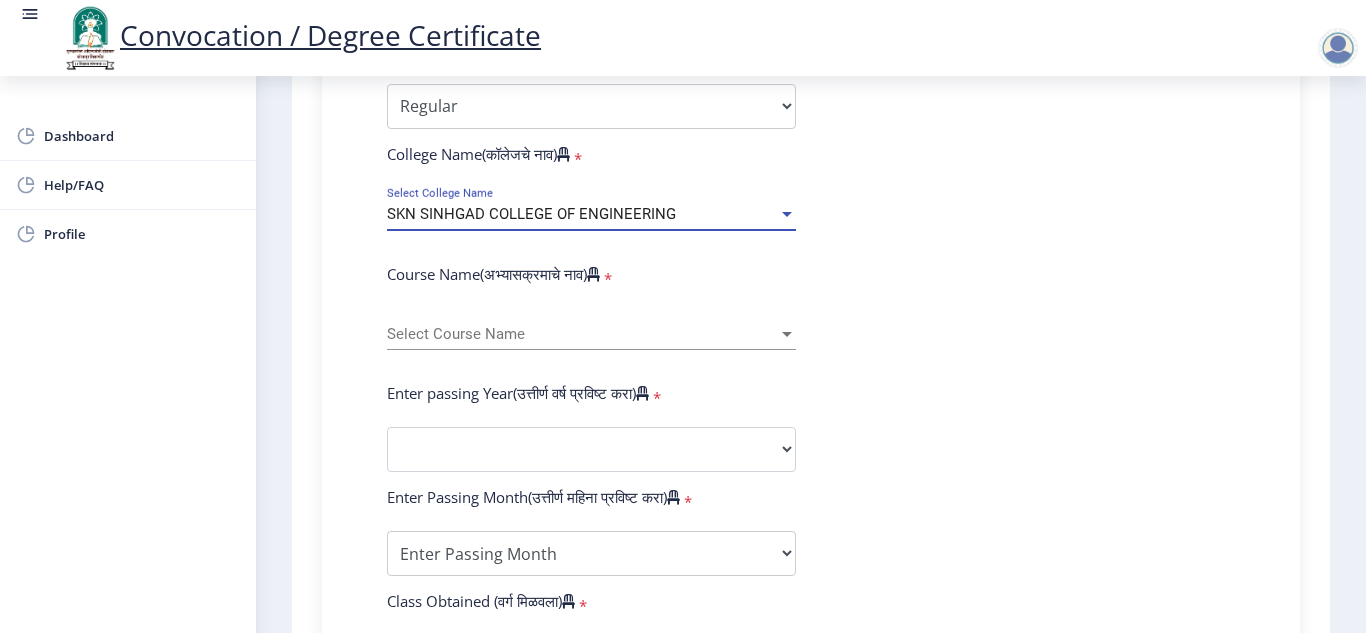 click on "Select Course Name Select Course Name" 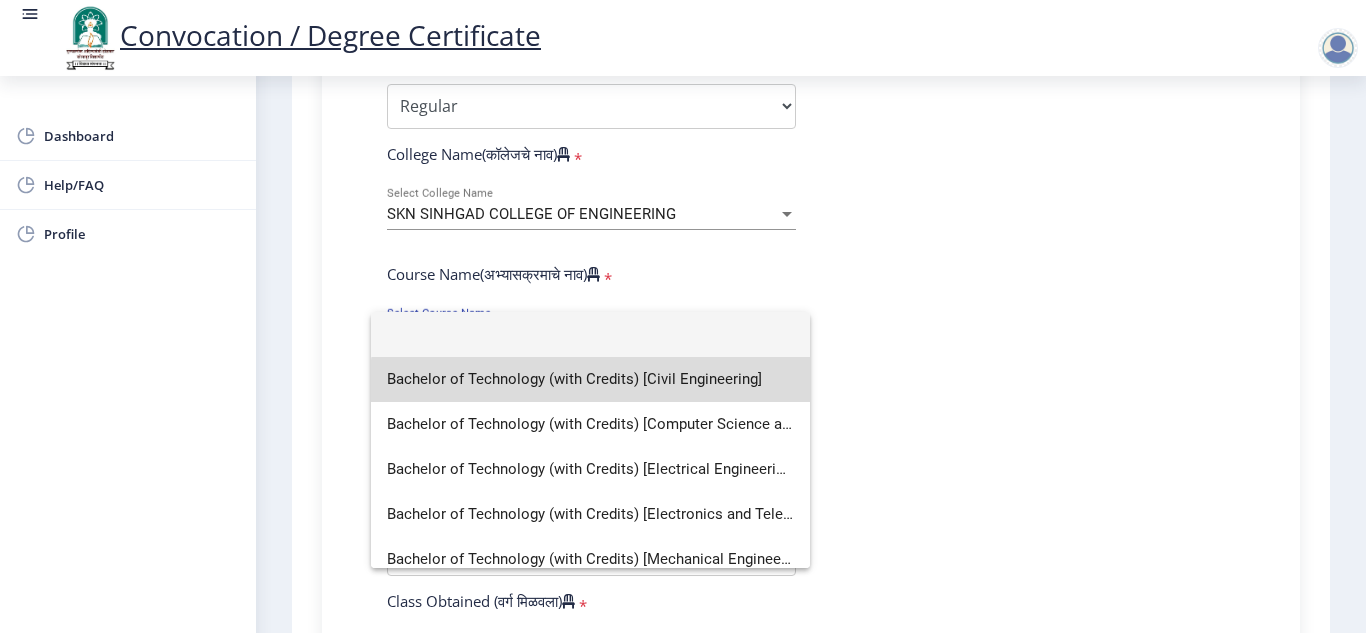 click on "Bachelor of Technology (with Credits) [Civil Engineering]" at bounding box center [590, 379] 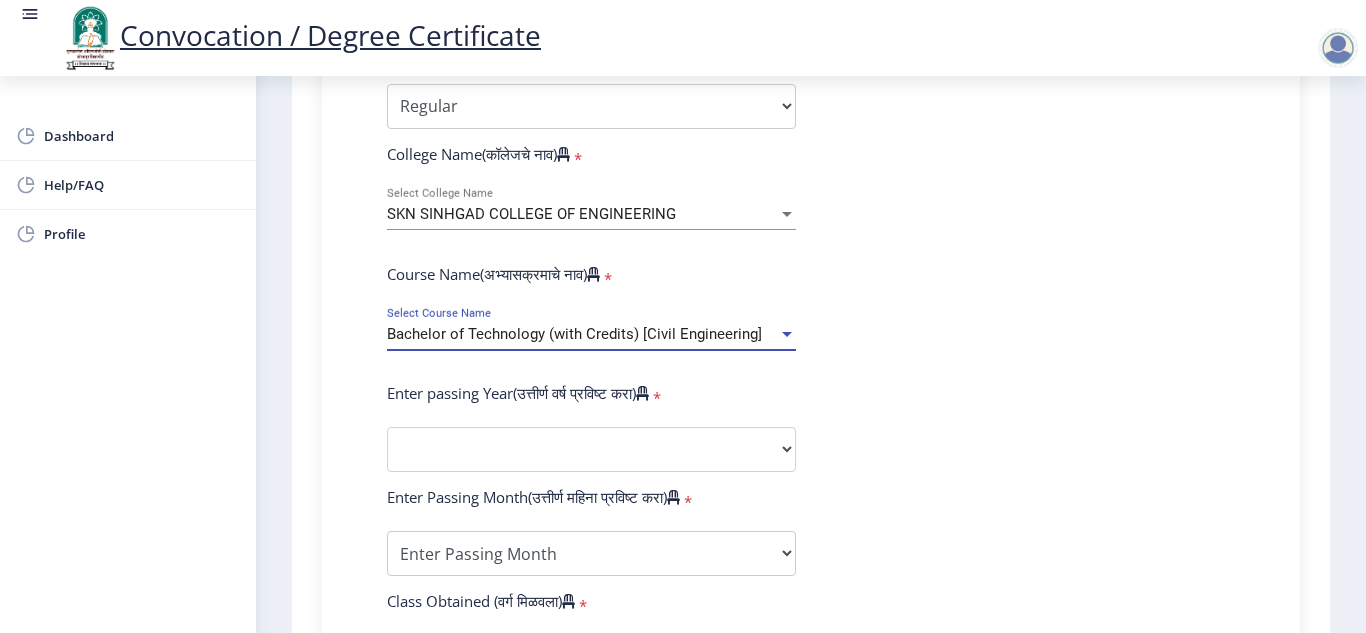 scroll, scrollTop: 800, scrollLeft: 0, axis: vertical 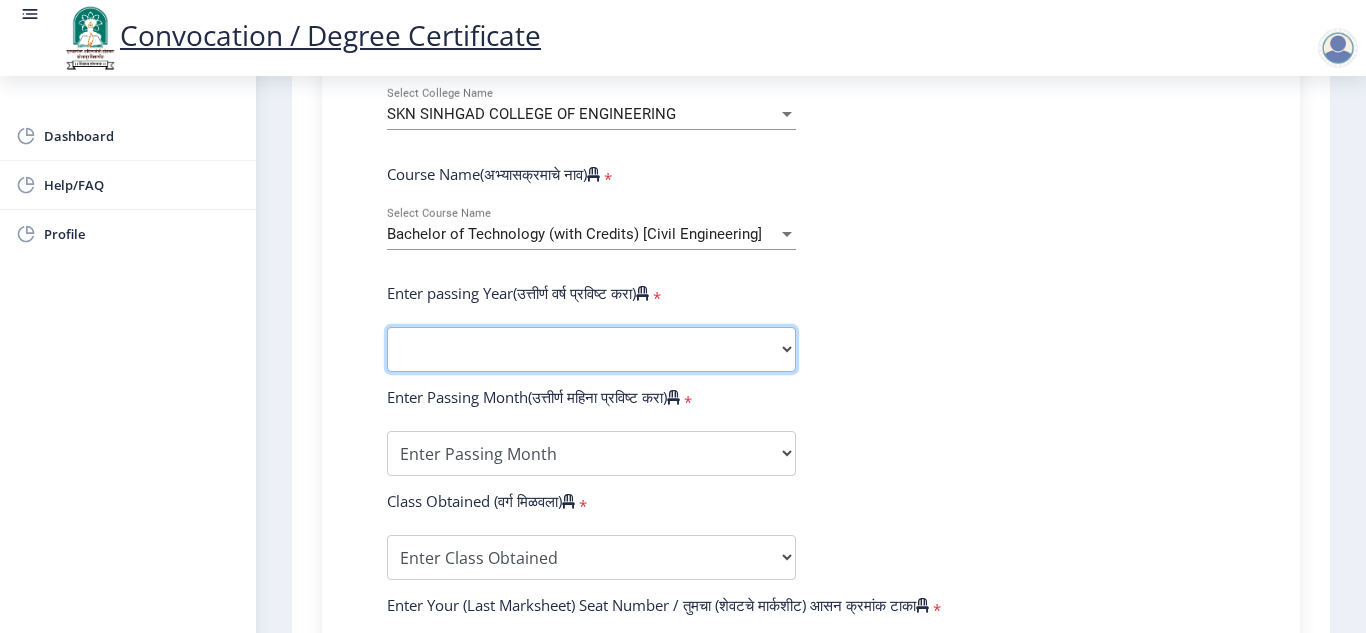 click on "2025   2024   2023   2022   2021   2020   2019   2018   2017   2016   2015   2014   2013   2012   2011   2010   2009   2008   2007   2006   2005   2004   2003   2002   2001   2000   1999   1998   1997   1996   1995   1994   1993   1992   1991   1990   1989   1988   1987   1986   1985   1984   1983   1982   1981   1980   1979   1978   1977   1976" 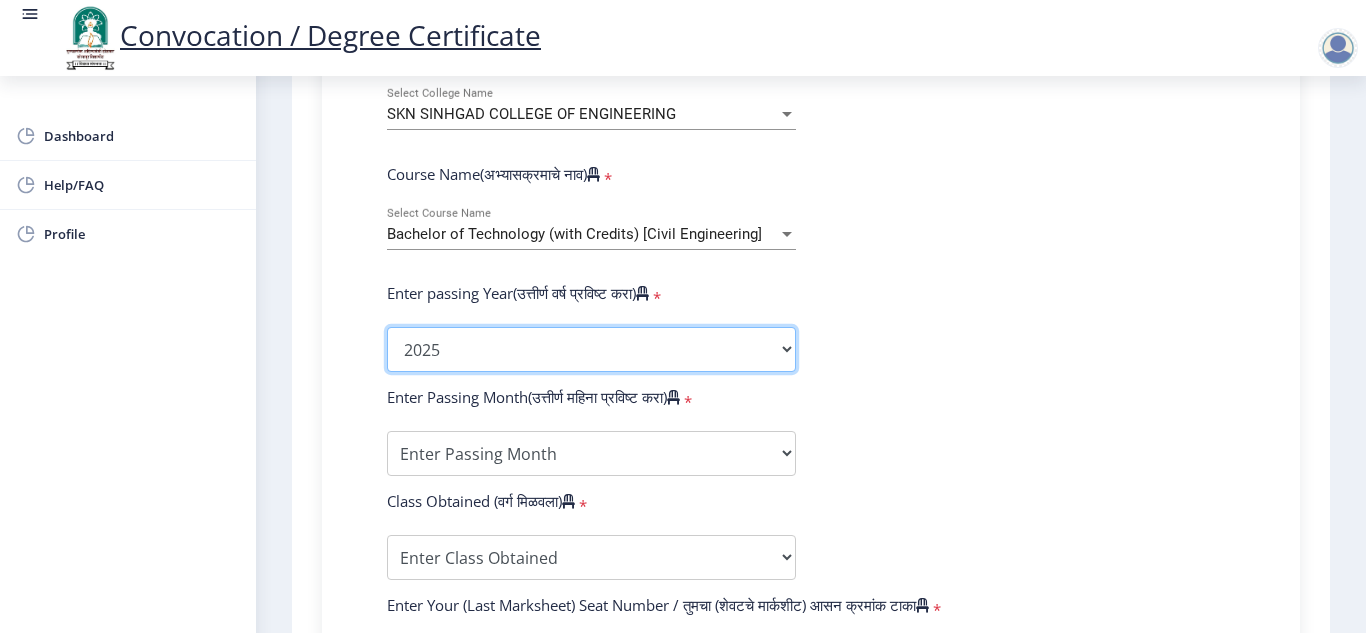click on "2025   2024   2023   2022   2021   2020   2019   2018   2017   2016   2015   2014   2013   2012   2011   2010   2009   2008   2007   2006   2005   2004   2003   2002   2001   2000   1999   1998   1997   1996   1995   1994   1993   1992   1991   1990   1989   1988   1987   1986   1985   1984   1983   1982   1981   1980   1979   1978   1977   1976" 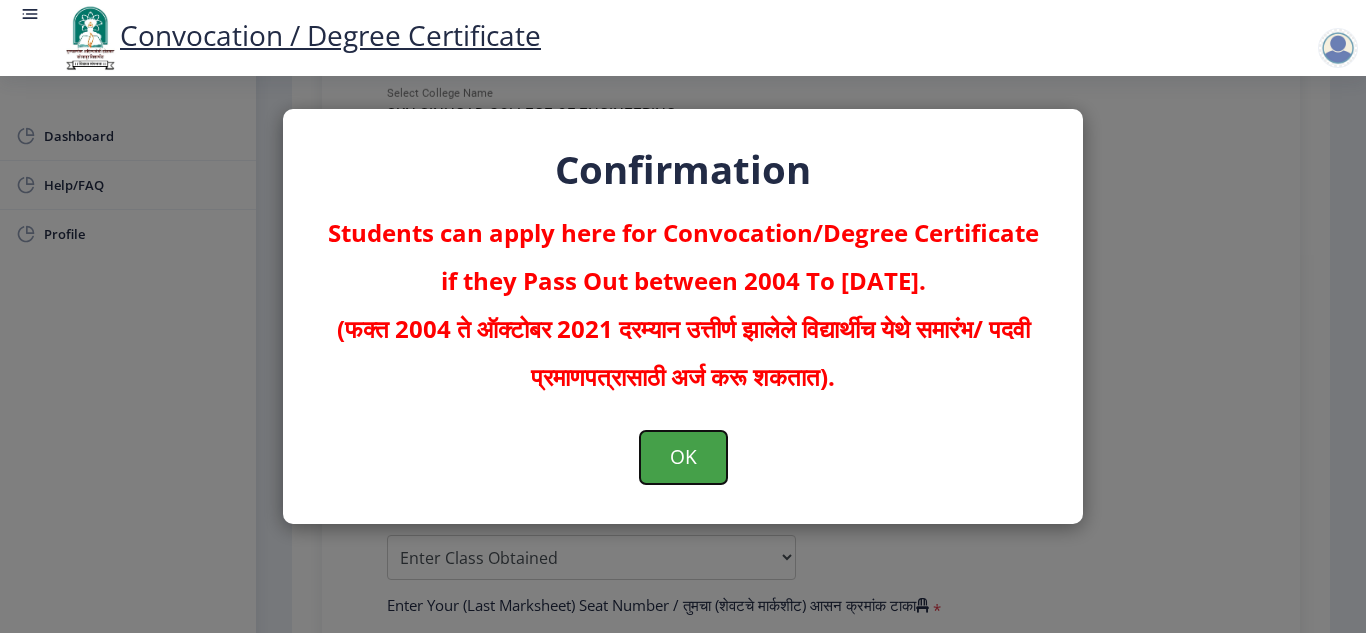 click on "OK" 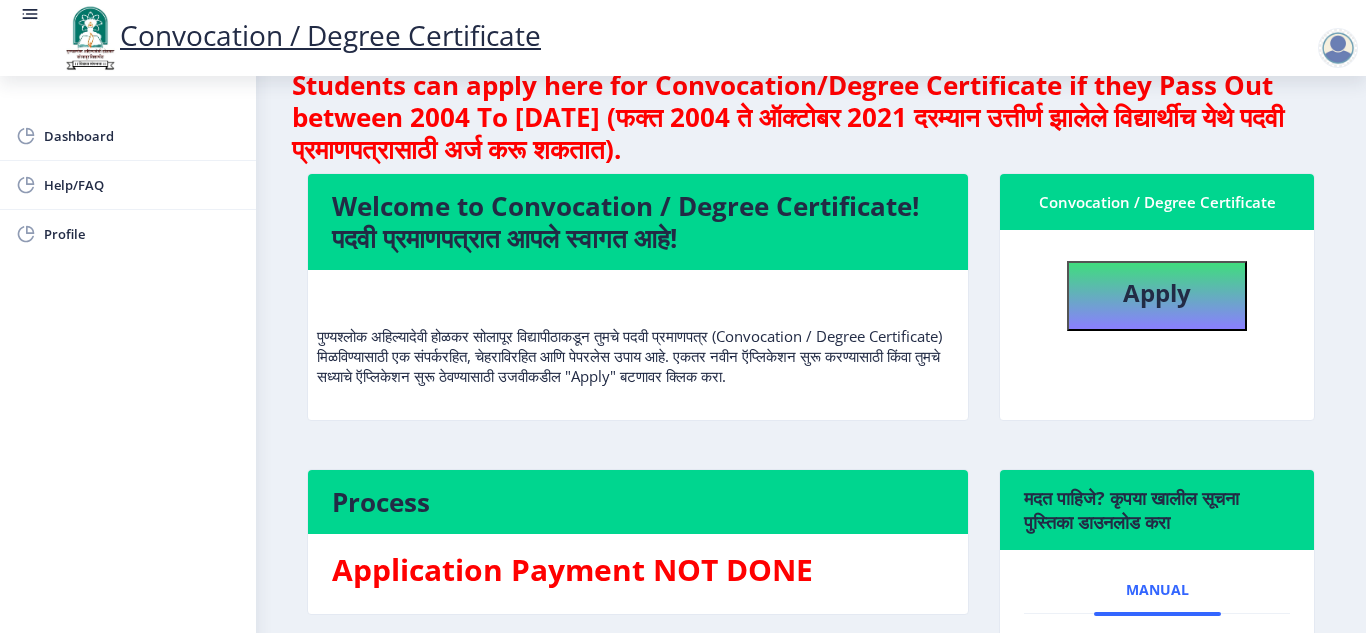 scroll, scrollTop: 0, scrollLeft: 0, axis: both 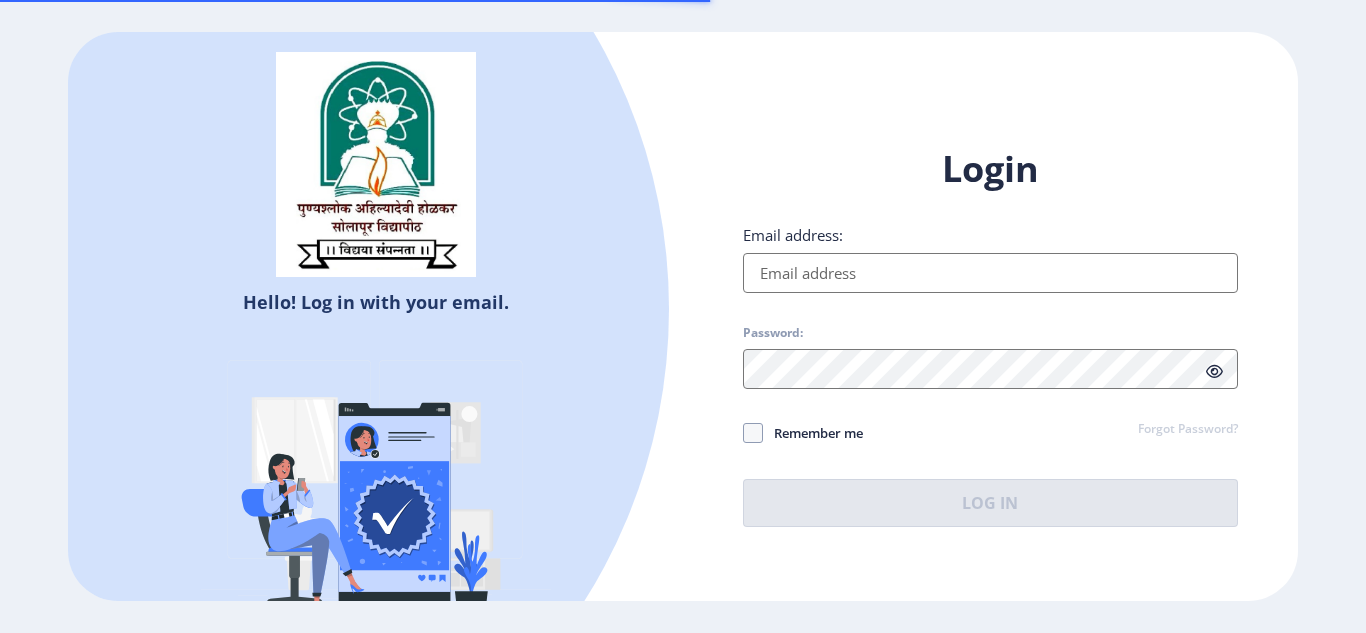 type on "[EMAIL_ADDRESS][DOMAIN_NAME]" 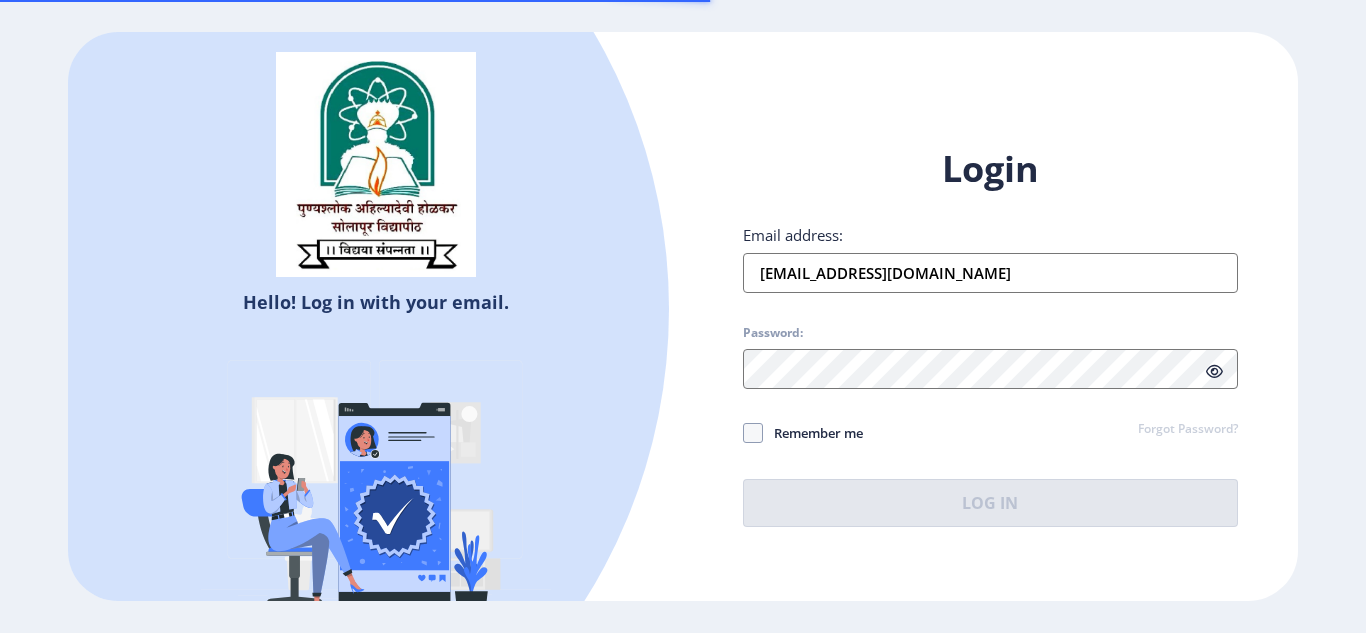 drag, startPoint x: 0, startPoint y: 0, endPoint x: 955, endPoint y: 260, distance: 989.7601 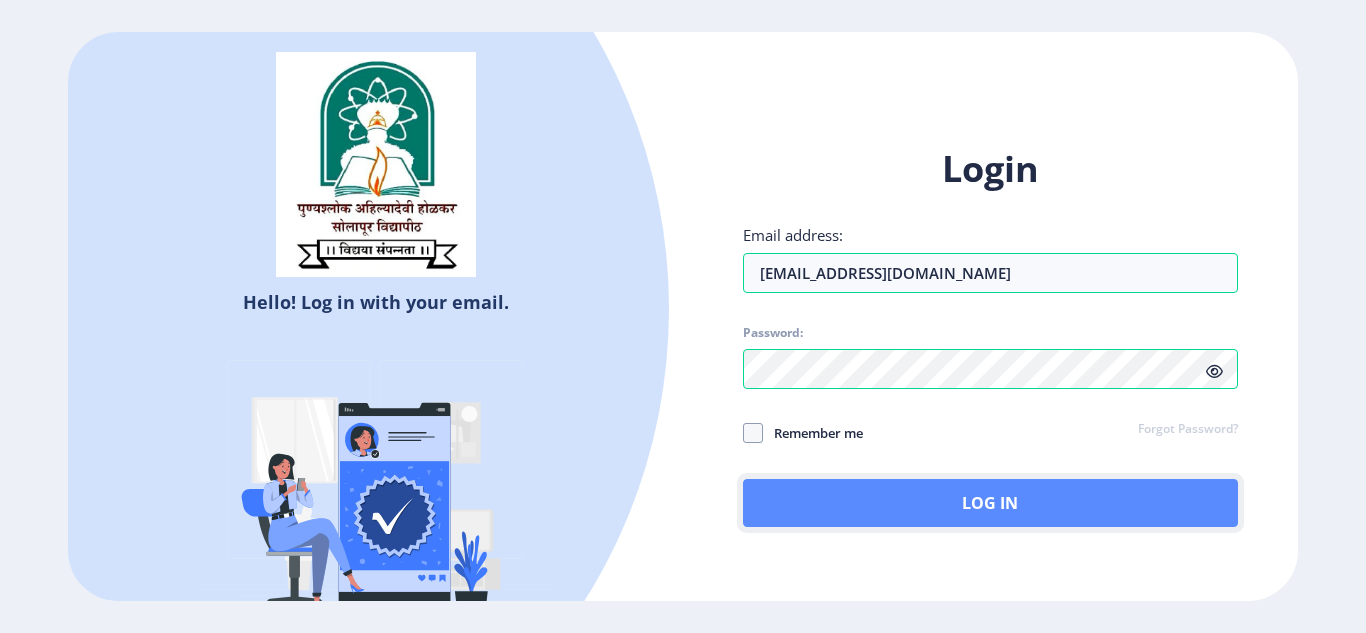 click on "Log In" 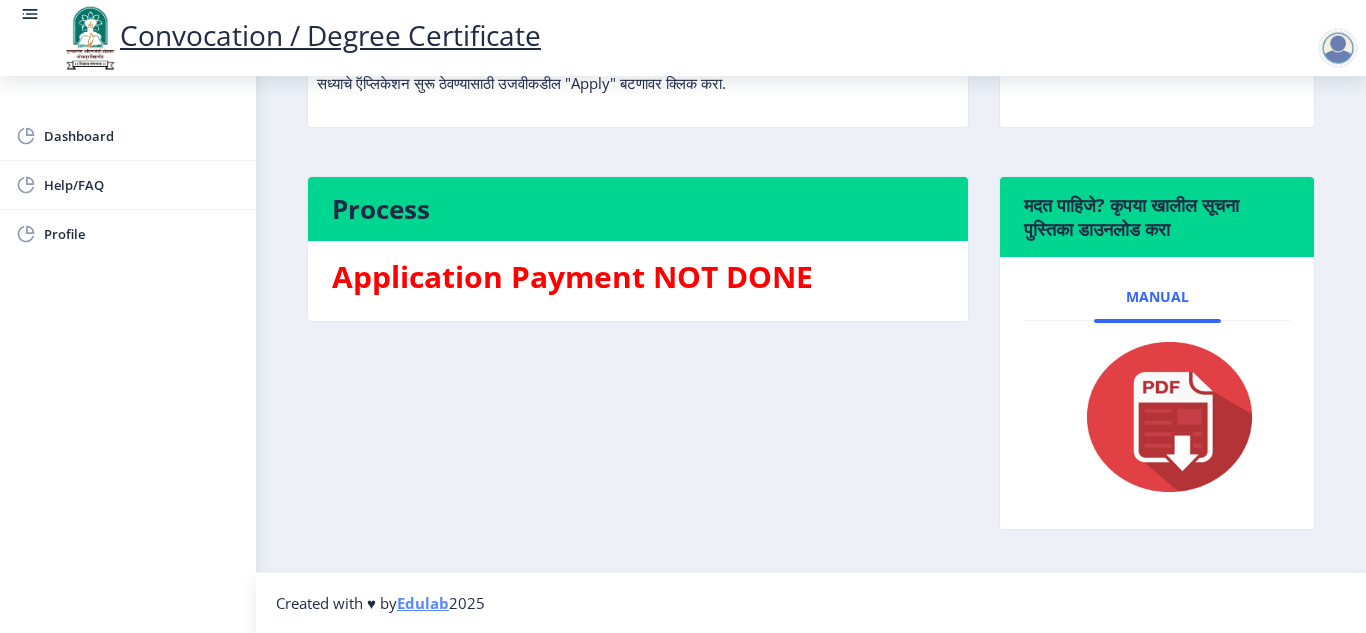 scroll, scrollTop: 0, scrollLeft: 0, axis: both 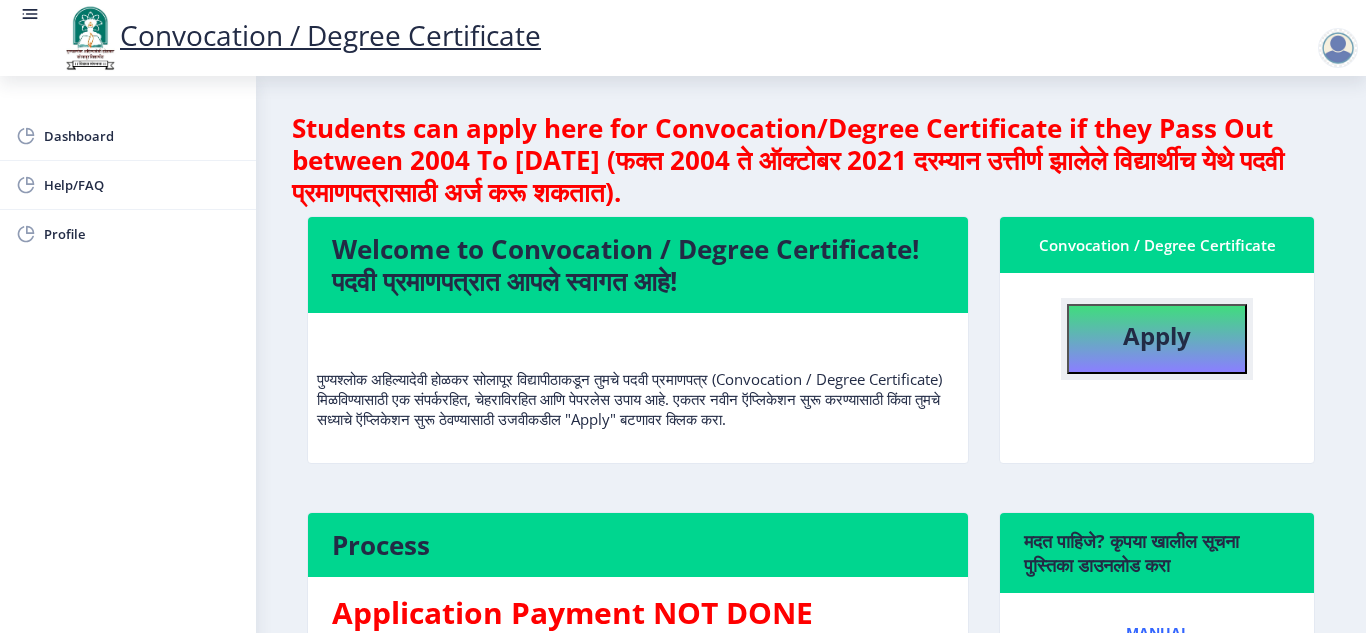 click on "Apply" 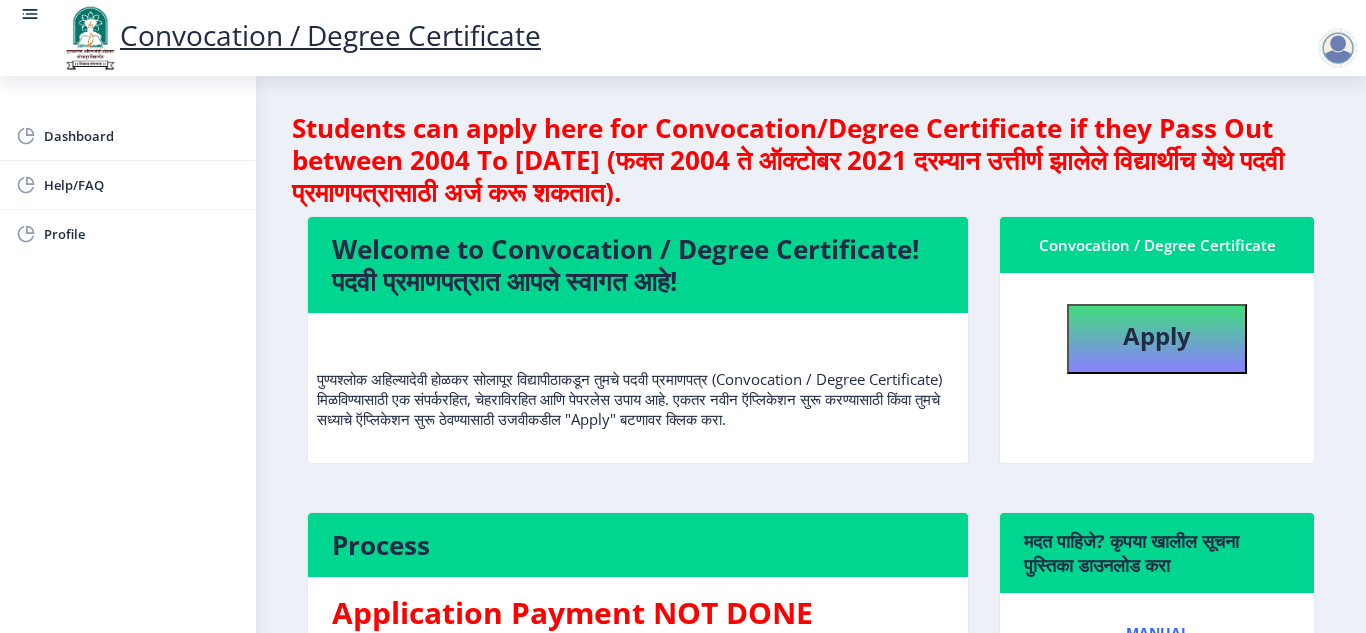 select 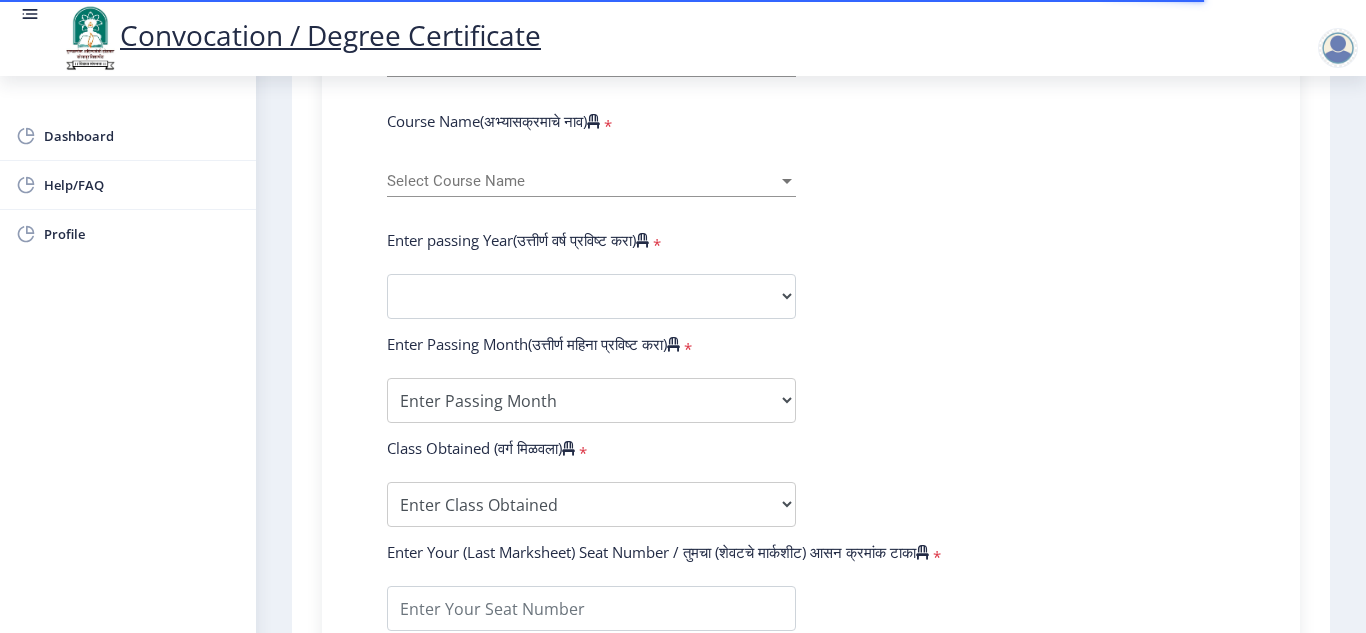 scroll, scrollTop: 818, scrollLeft: 0, axis: vertical 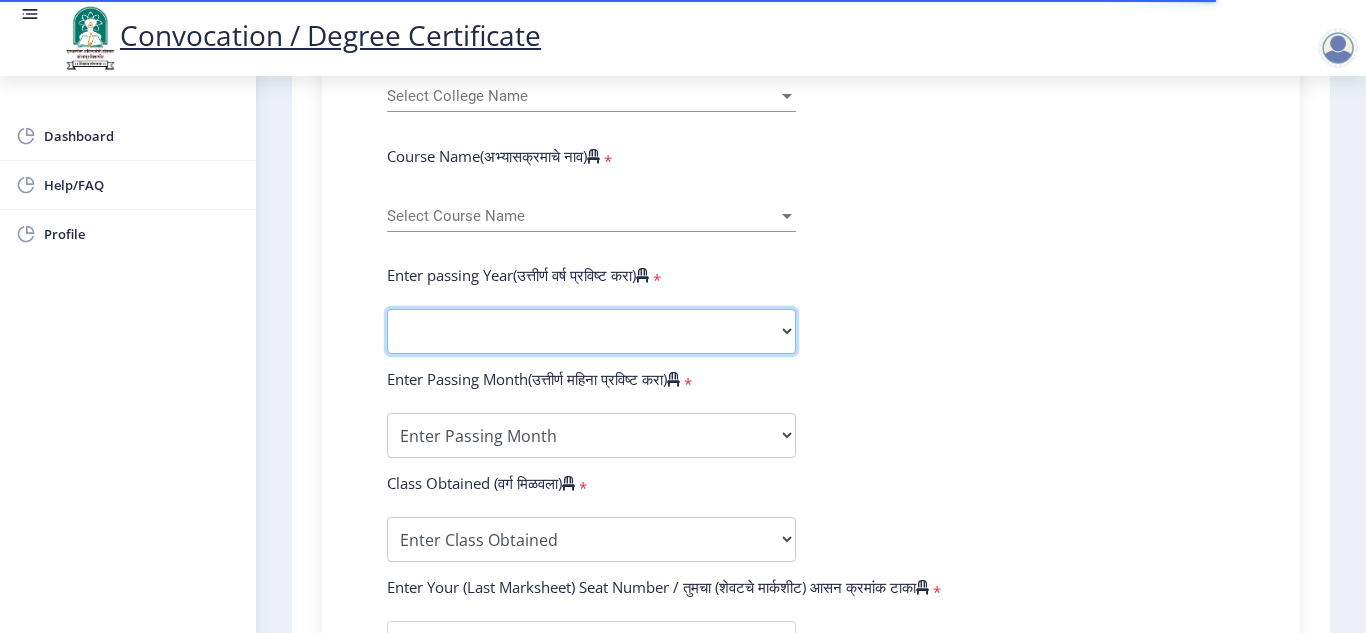 click on "2025   2024   2023   2022   2021   2020   2019   2018   2017   2016   2015   2014   2013   2012   2011   2010   2009   2008   2007   2006   2005   2004   2003   2002   2001   2000   1999   1998   1997   1996   1995   1994   1993   1992   1991   1990   1989   1988   1987   1986   1985   1984   1983   1982   1981   1980   1979   1978   1977   1976" 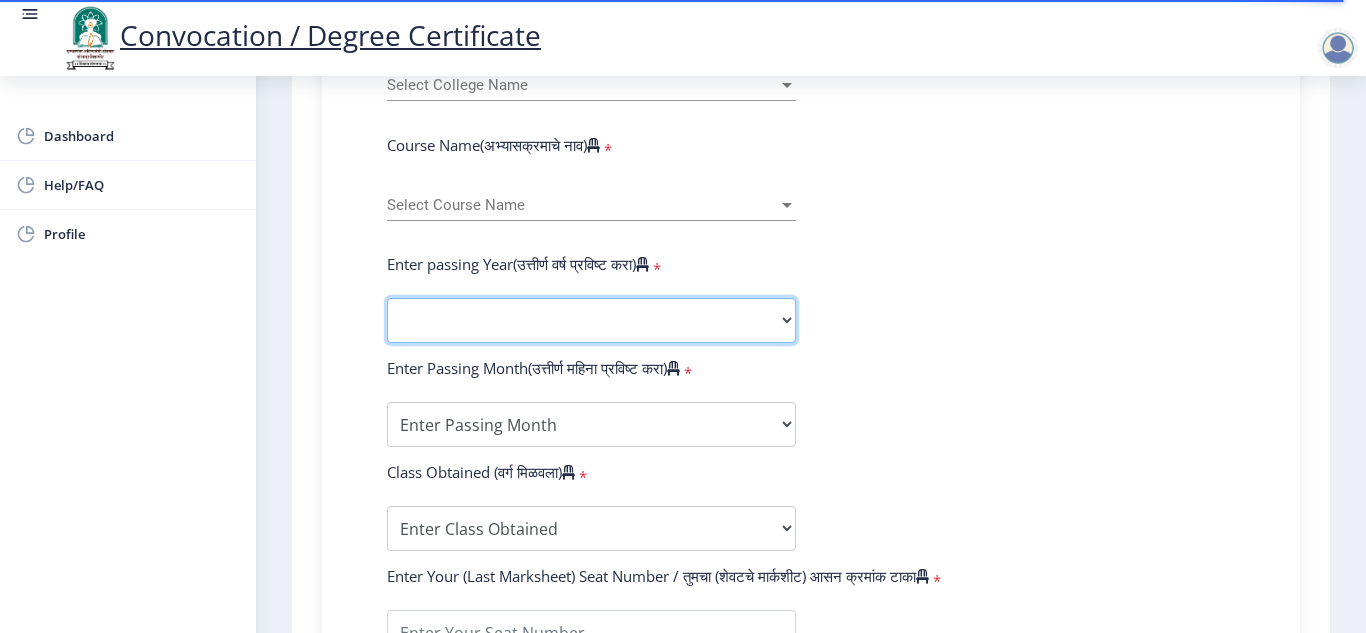 scroll, scrollTop: 818, scrollLeft: 0, axis: vertical 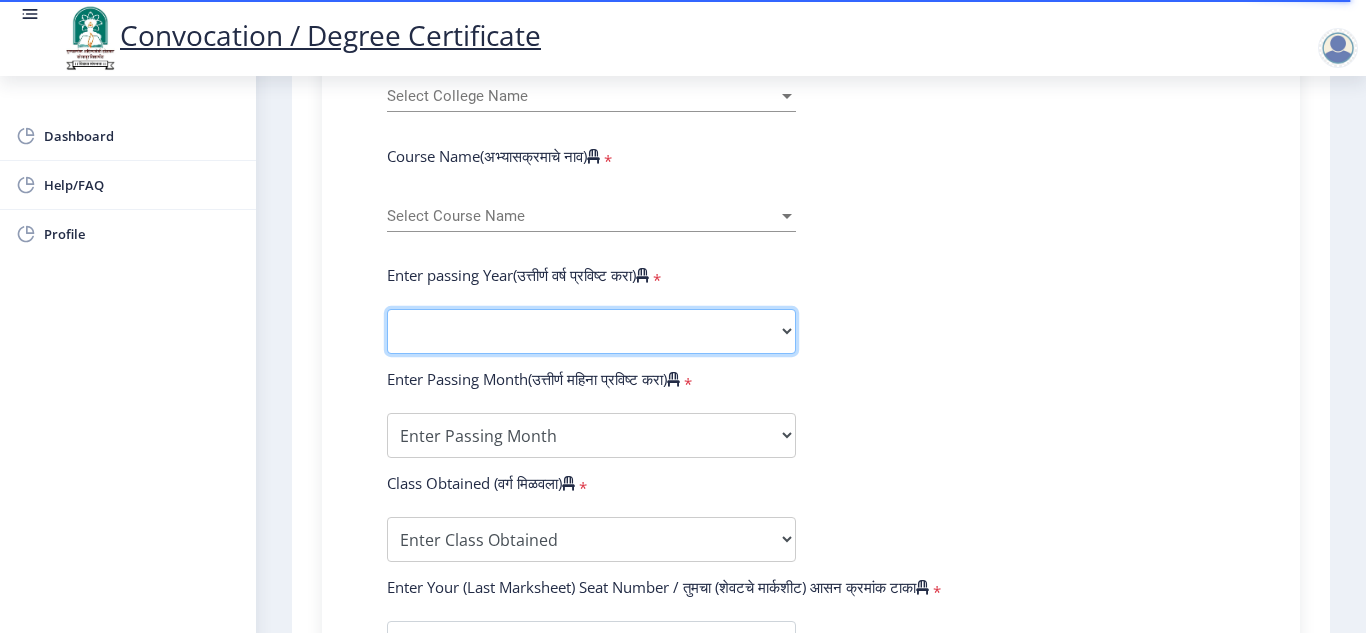 click on "2025   2024   2023   2022   2021   2020   2019   2018   2017   2016   2015   2014   2013   2012   2011   2010   2009   2008   2007   2006   2005   2004   2003   2002   2001   2000   1999   1998   1997   1996   1995   1994   1993   1992   1991   1990   1989   1988   1987   1986   1985   1984   1983   1982   1981   1980   1979   1978   1977   1976" 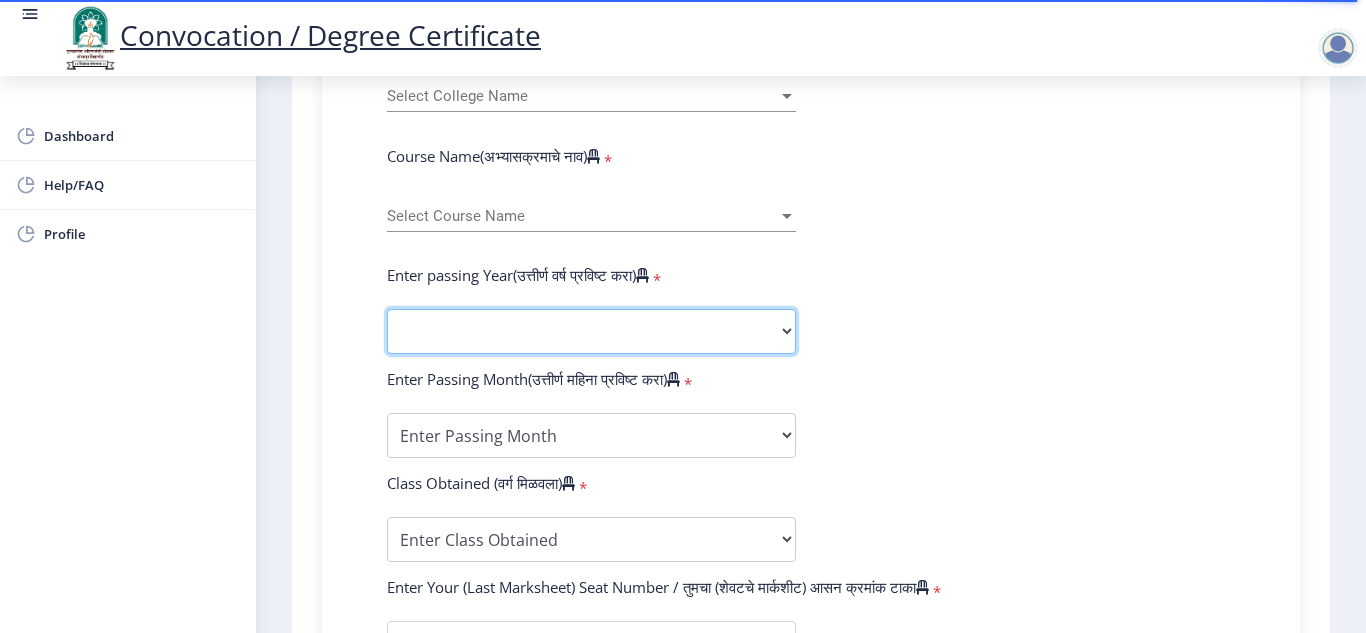 select on "2025" 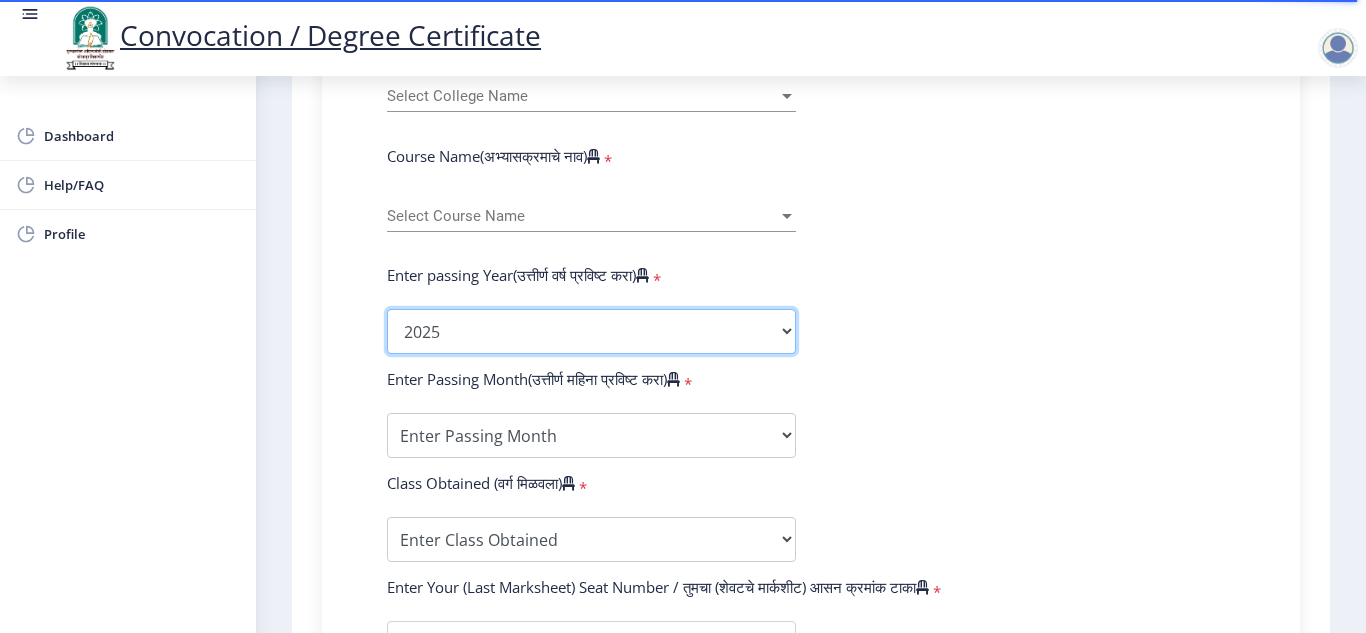 click on "2025   2024   2023   2022   2021   2020   2019   2018   2017   2016   2015   2014   2013   2012   2011   2010   2009   2008   2007   2006   2005   2004   2003   2002   2001   2000   1999   1998   1997   1996   1995   1994   1993   1992   1991   1990   1989   1988   1987   1986   1985   1984   1983   1982   1981   1980   1979   1978   1977   1976" 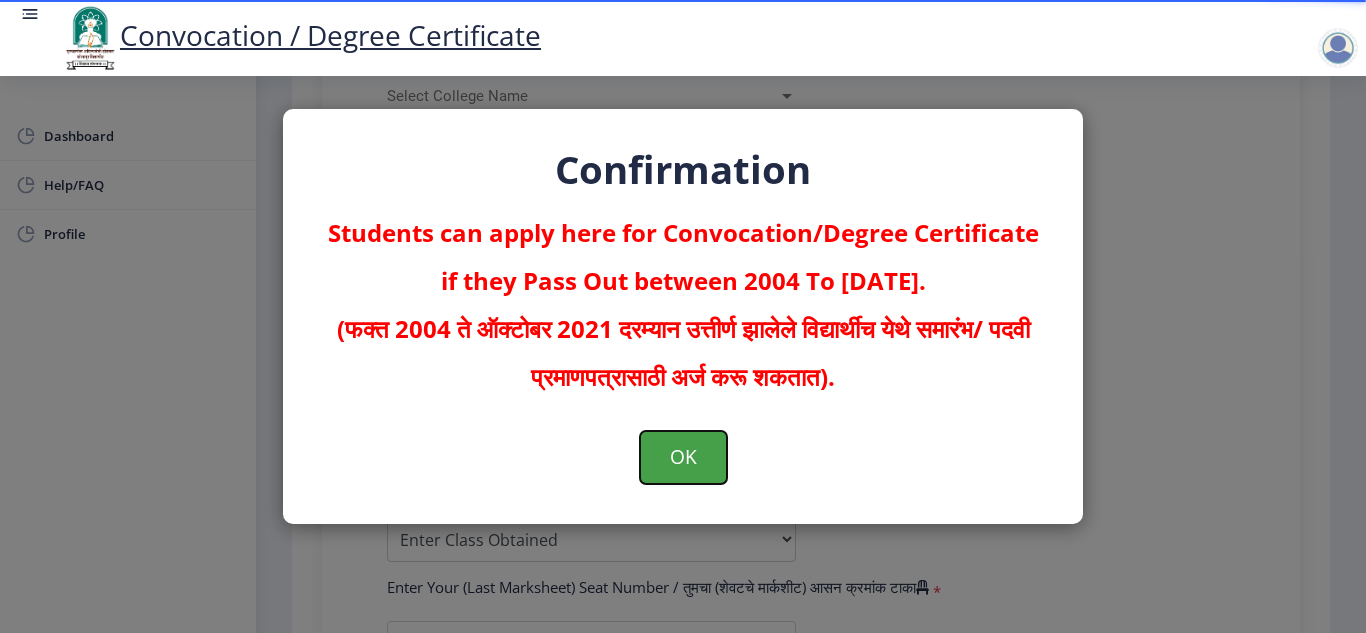 click on "OK" 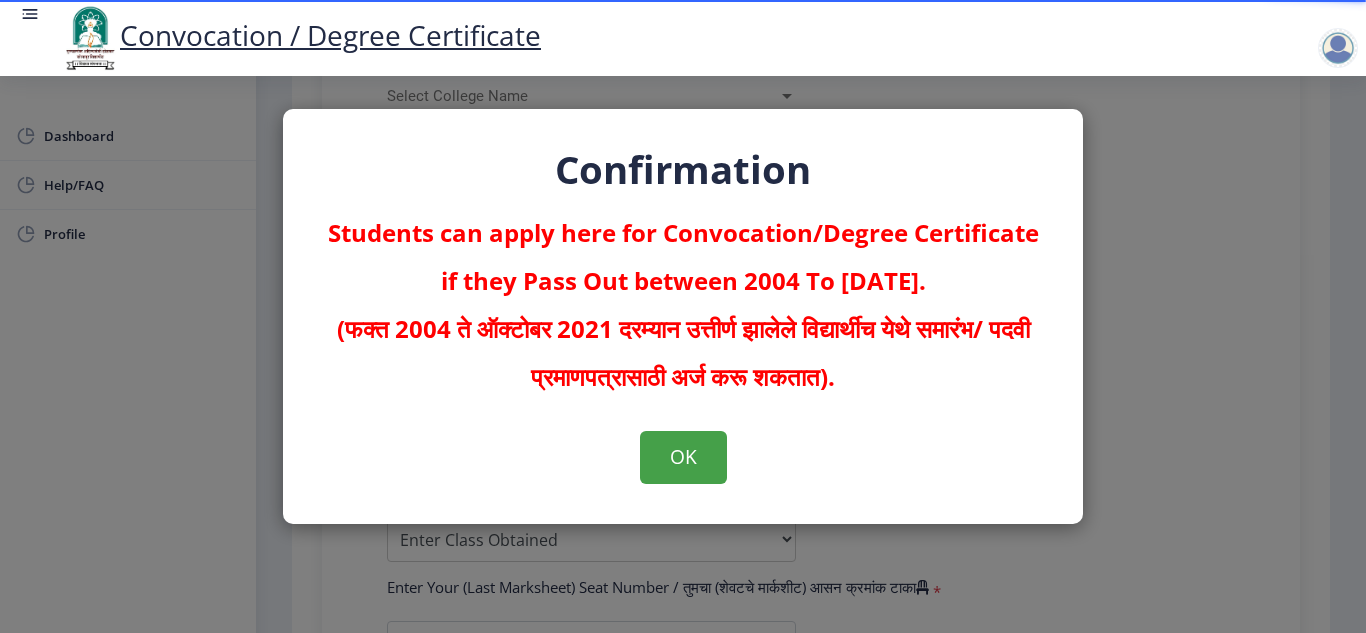 scroll, scrollTop: 0, scrollLeft: 0, axis: both 